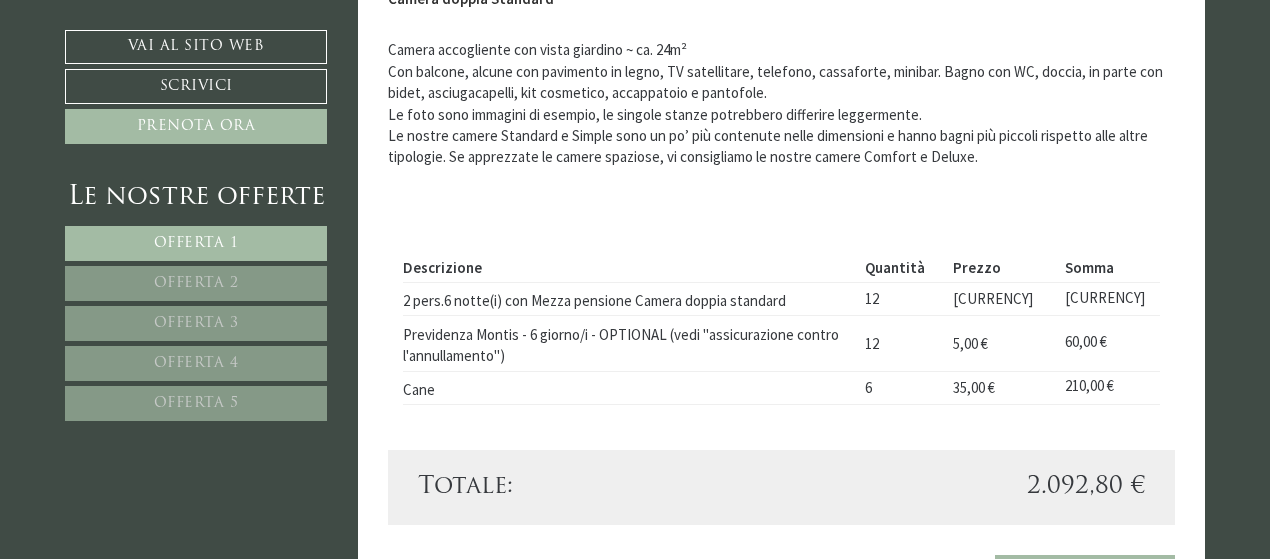 scroll, scrollTop: 1812, scrollLeft: 0, axis: vertical 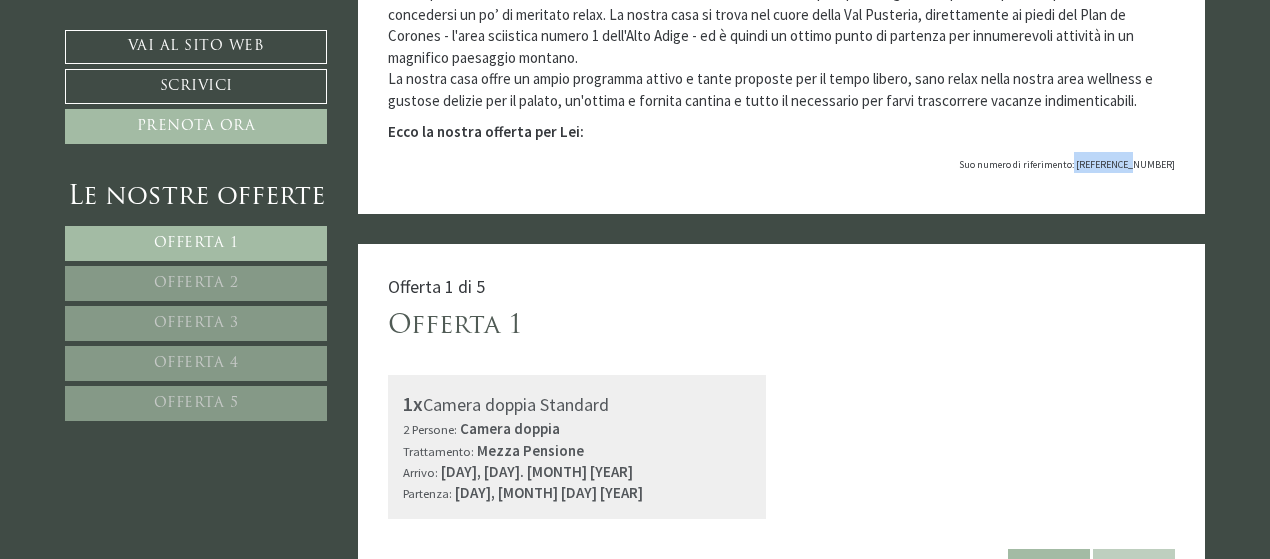 drag, startPoint x: 1122, startPoint y: 161, endPoint x: 1184, endPoint y: 162, distance: 62.008064 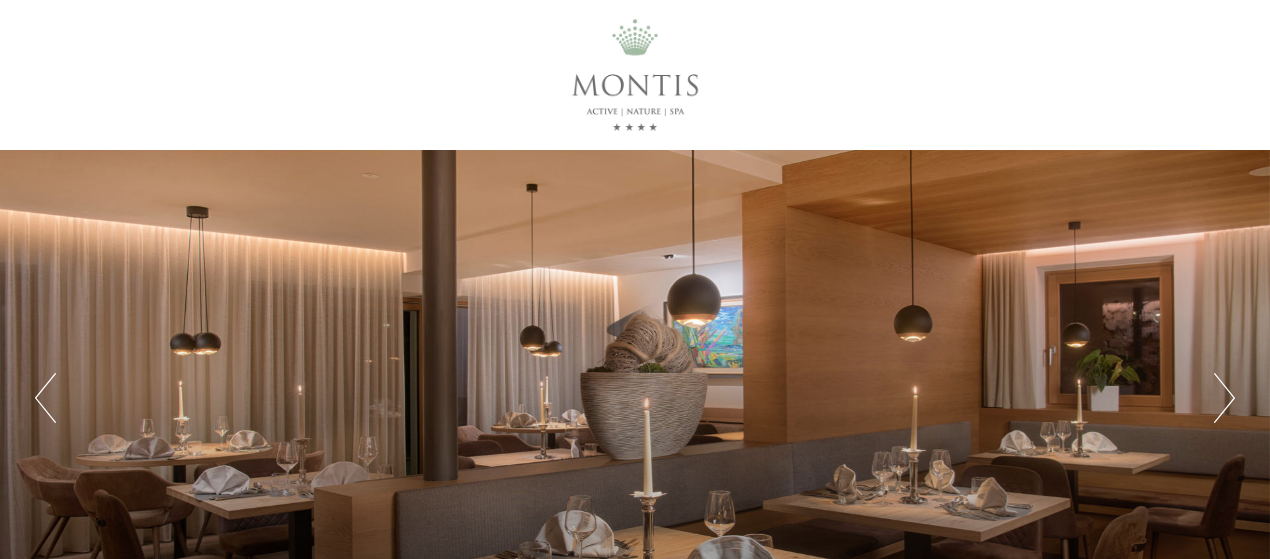 scroll, scrollTop: 0, scrollLeft: 0, axis: both 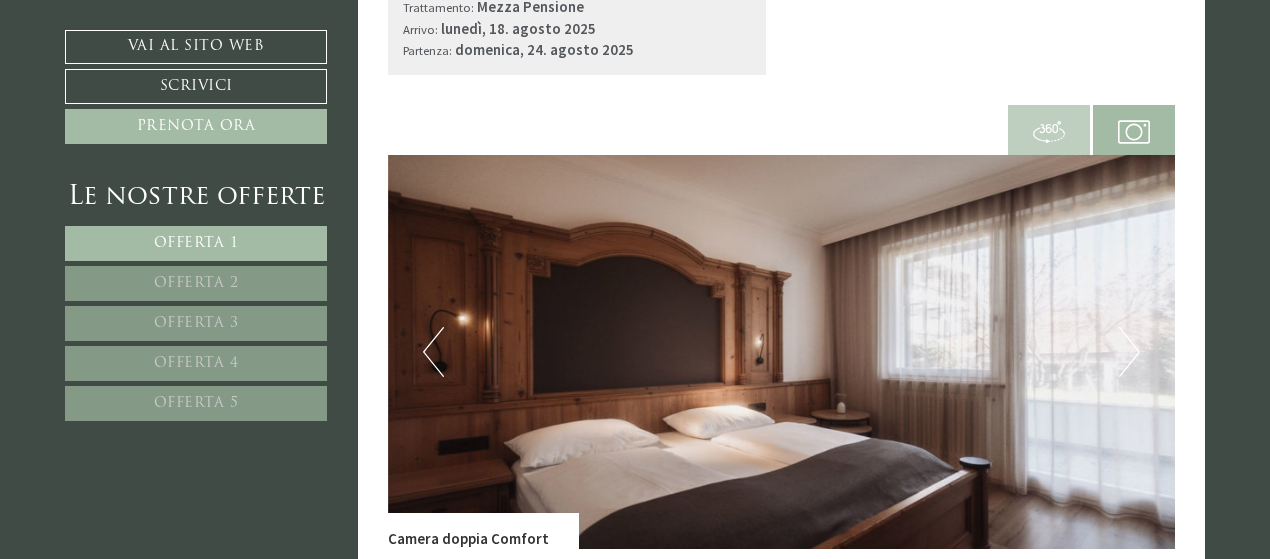 click on "Offerta 2" at bounding box center [196, 283] 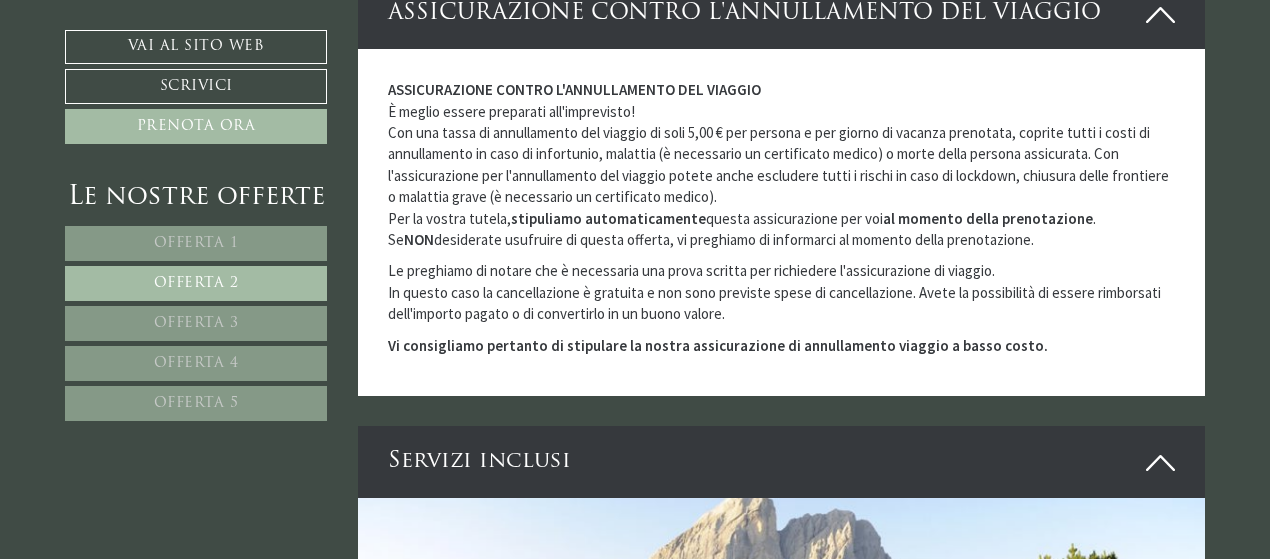 scroll, scrollTop: 2687, scrollLeft: 0, axis: vertical 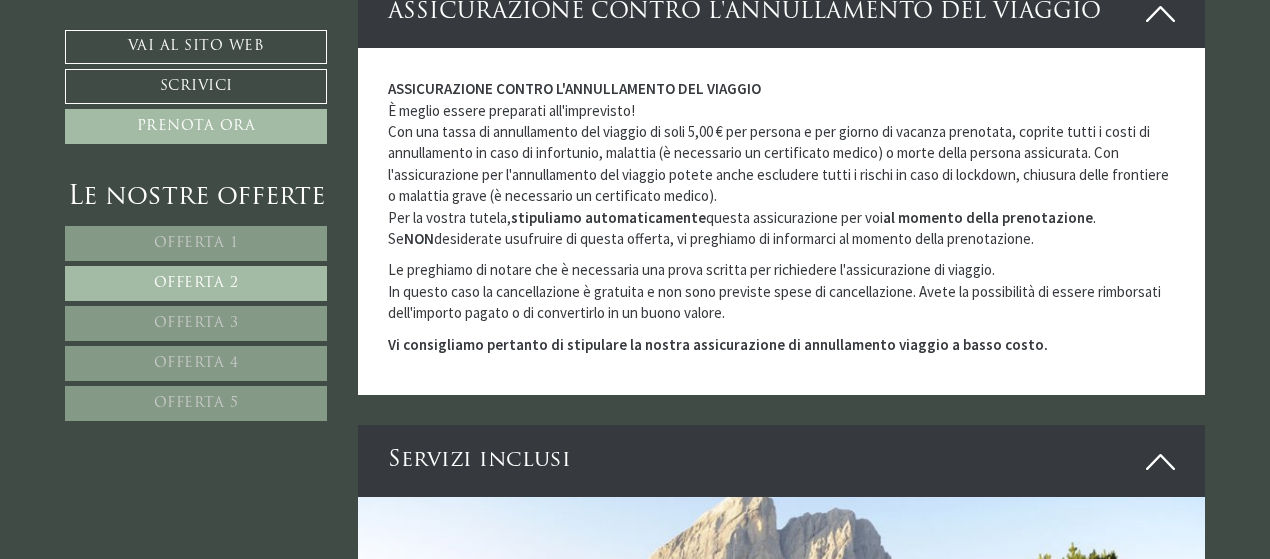 click on "Offerta 3" at bounding box center [196, 323] 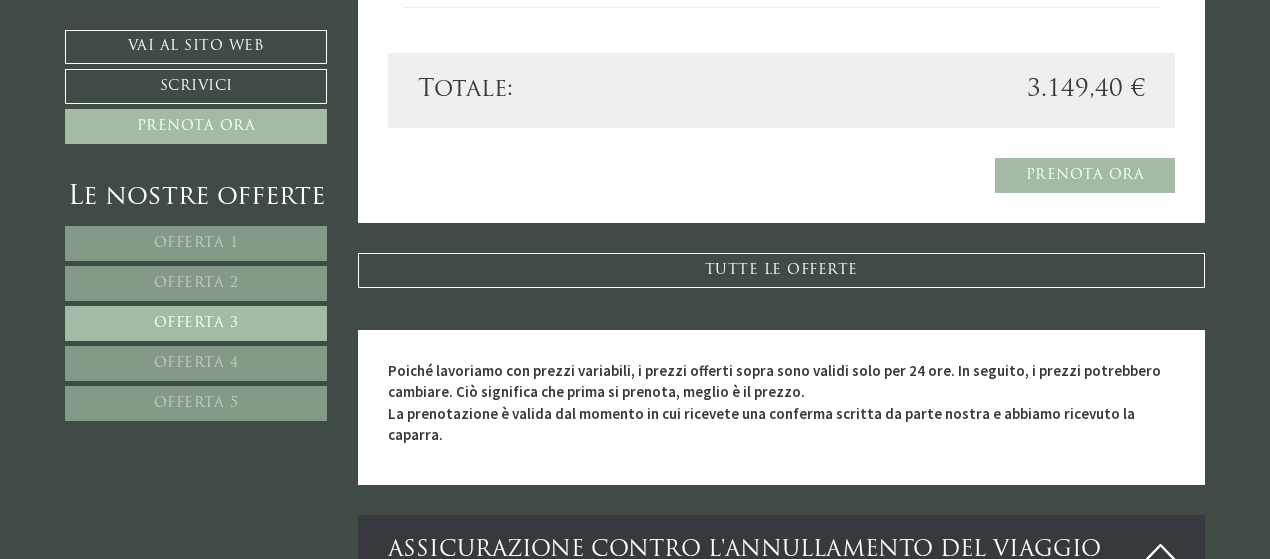 scroll, scrollTop: 2040, scrollLeft: 0, axis: vertical 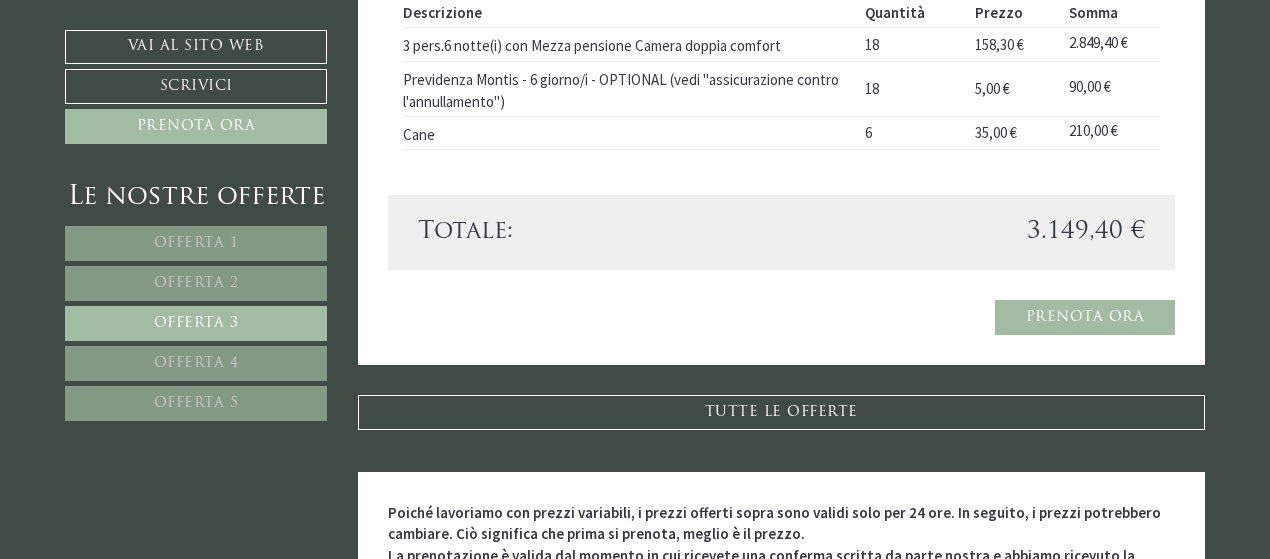 click on "Offerta 4" at bounding box center [196, 363] 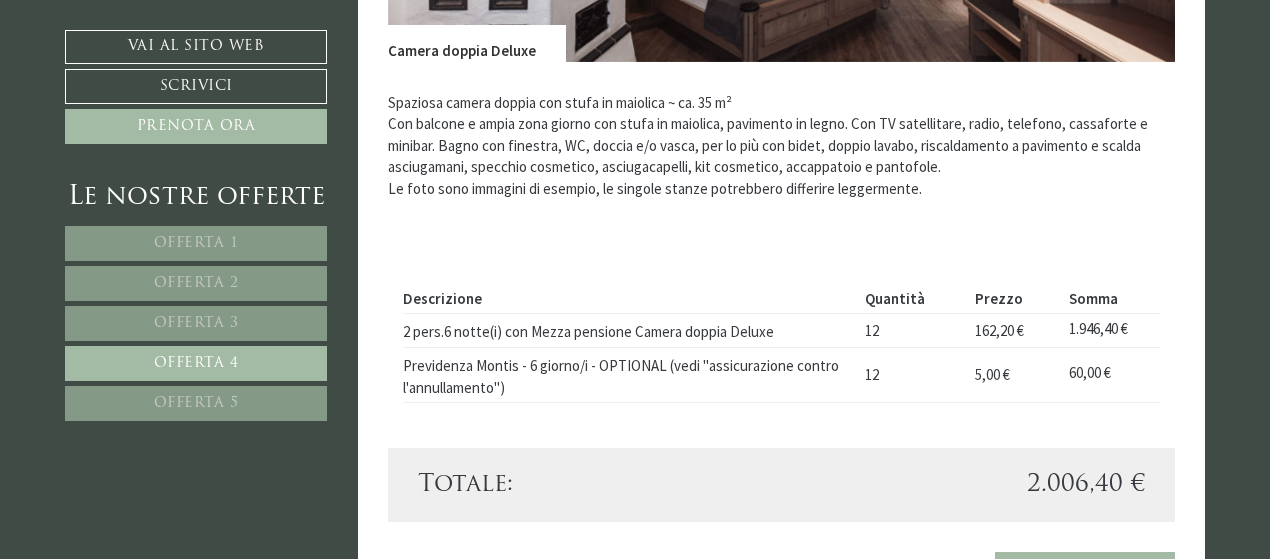 scroll, scrollTop: 1810, scrollLeft: 0, axis: vertical 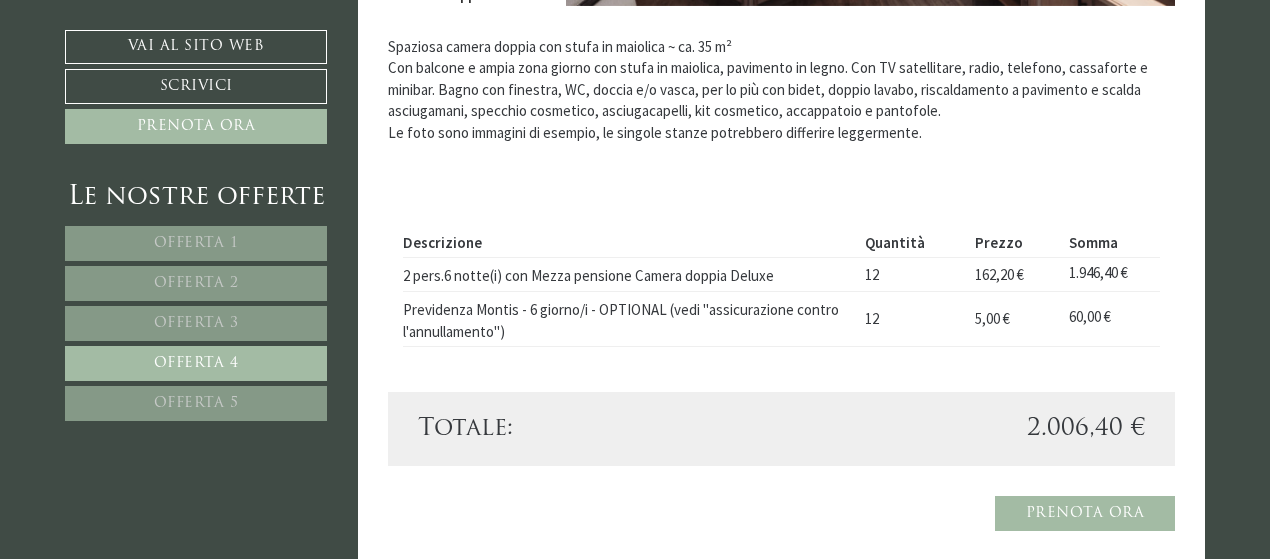 click on "Offerta 5" at bounding box center [196, 403] 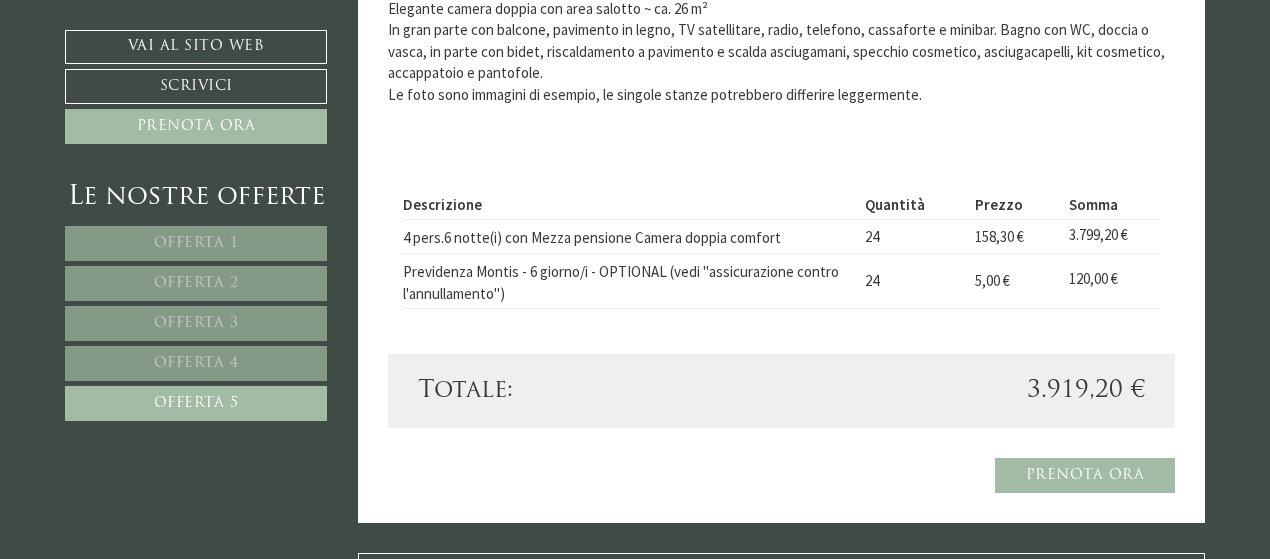 scroll, scrollTop: 1911, scrollLeft: 0, axis: vertical 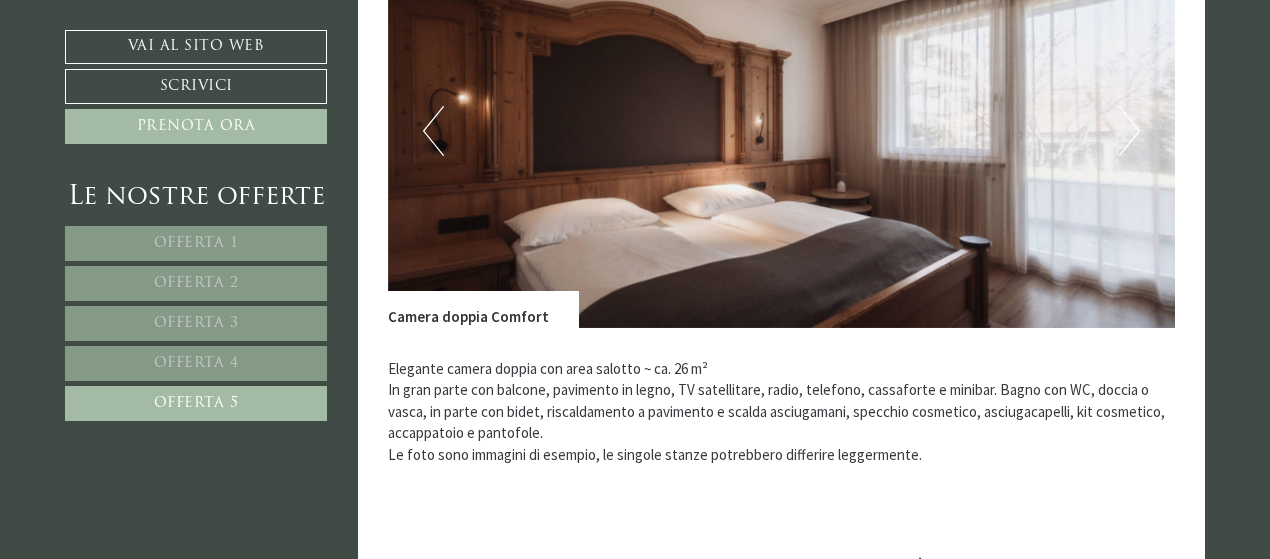 click on "Next" at bounding box center (1129, 131) 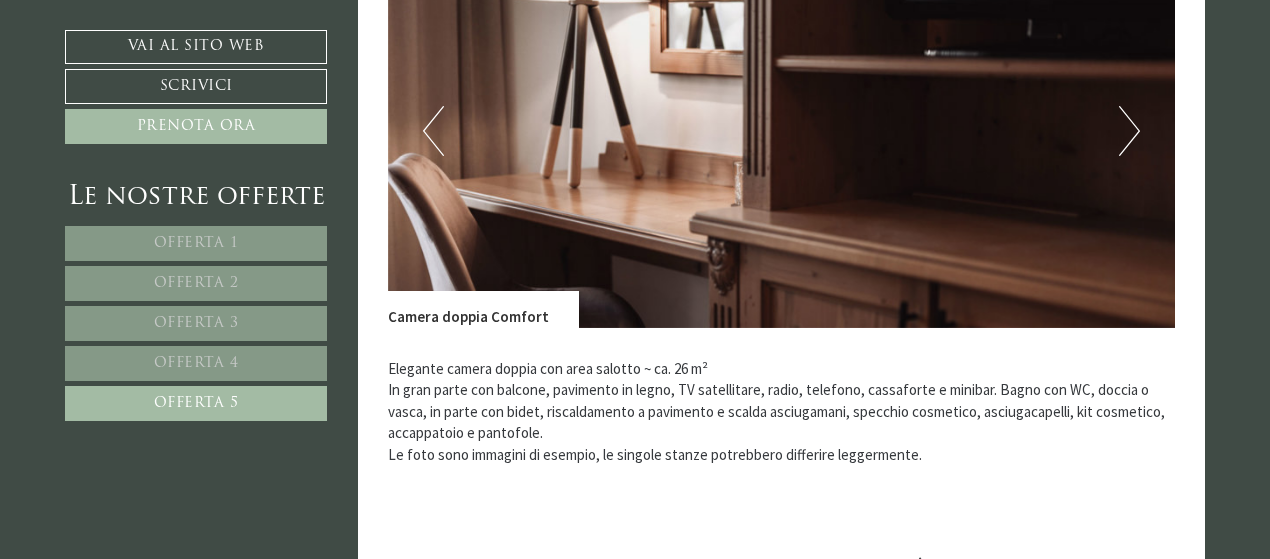 click on "Next" at bounding box center (1129, 131) 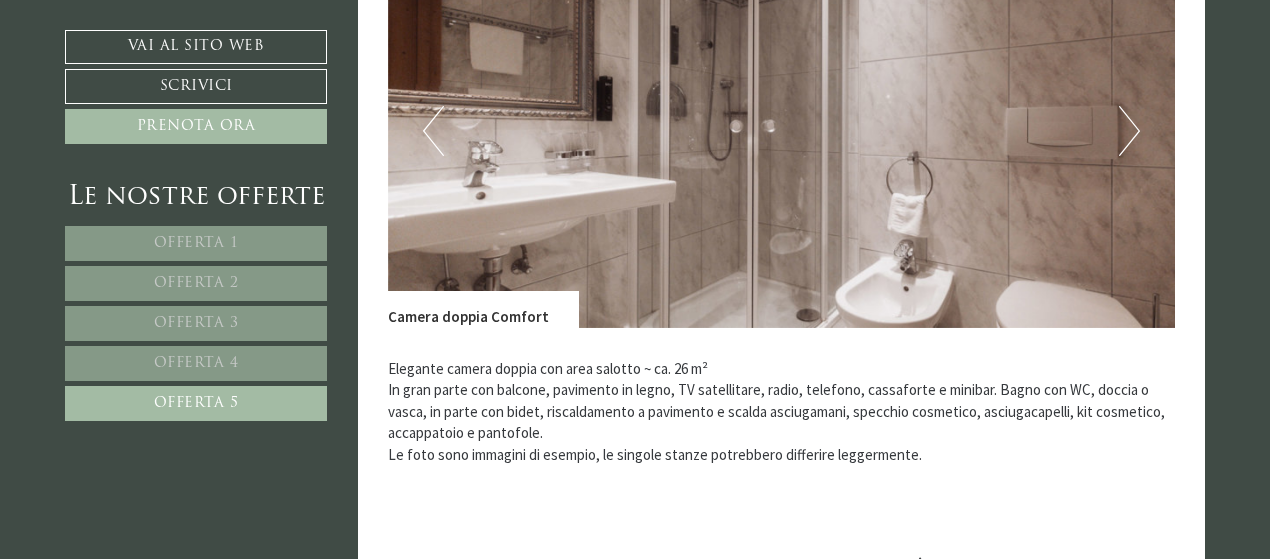 click on "Next" at bounding box center [1129, 131] 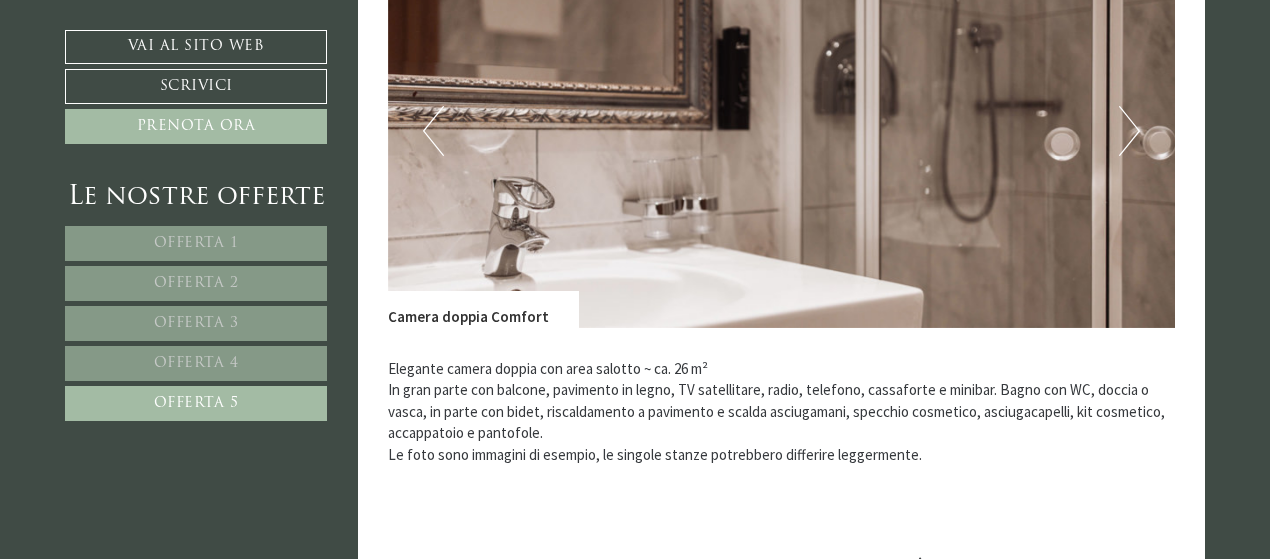 click on "Next" at bounding box center (1129, 131) 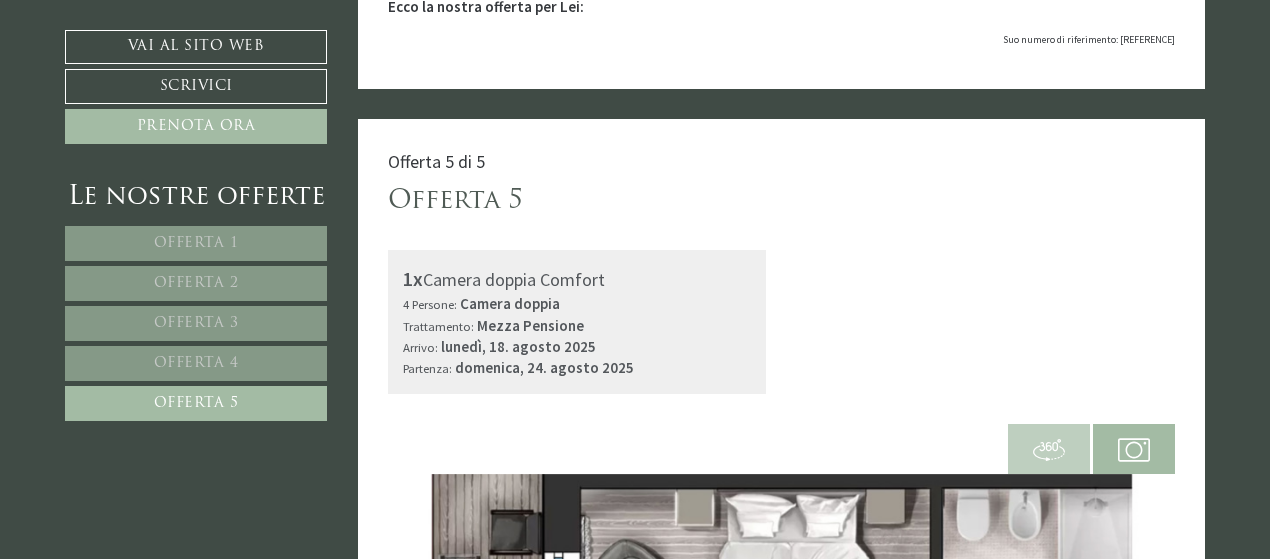 scroll, scrollTop: 971, scrollLeft: 0, axis: vertical 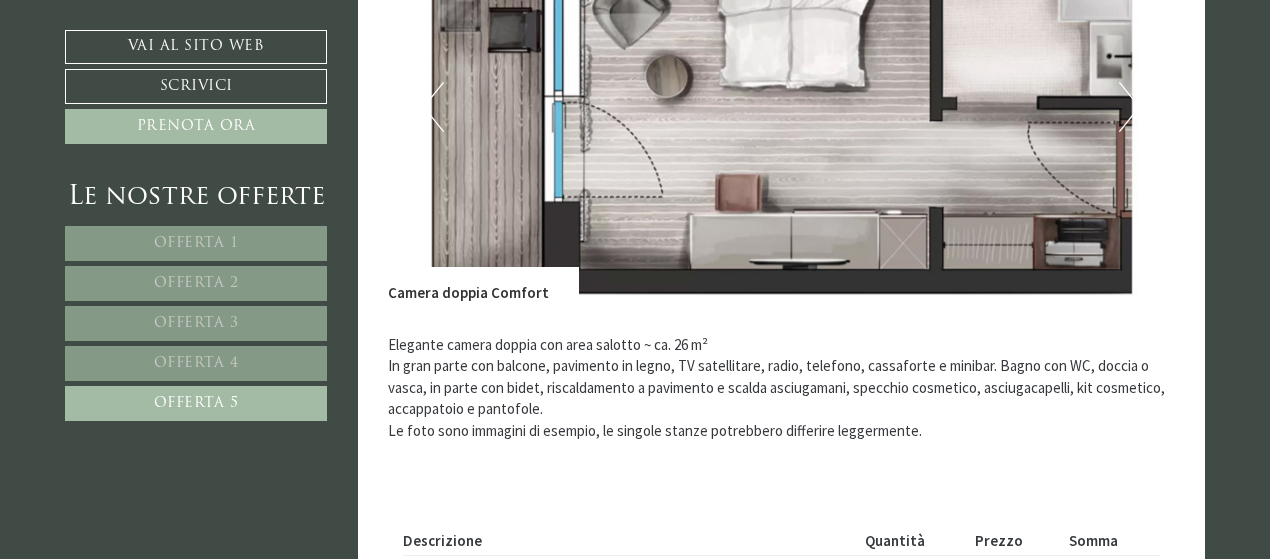 click on "Next" at bounding box center (1129, 107) 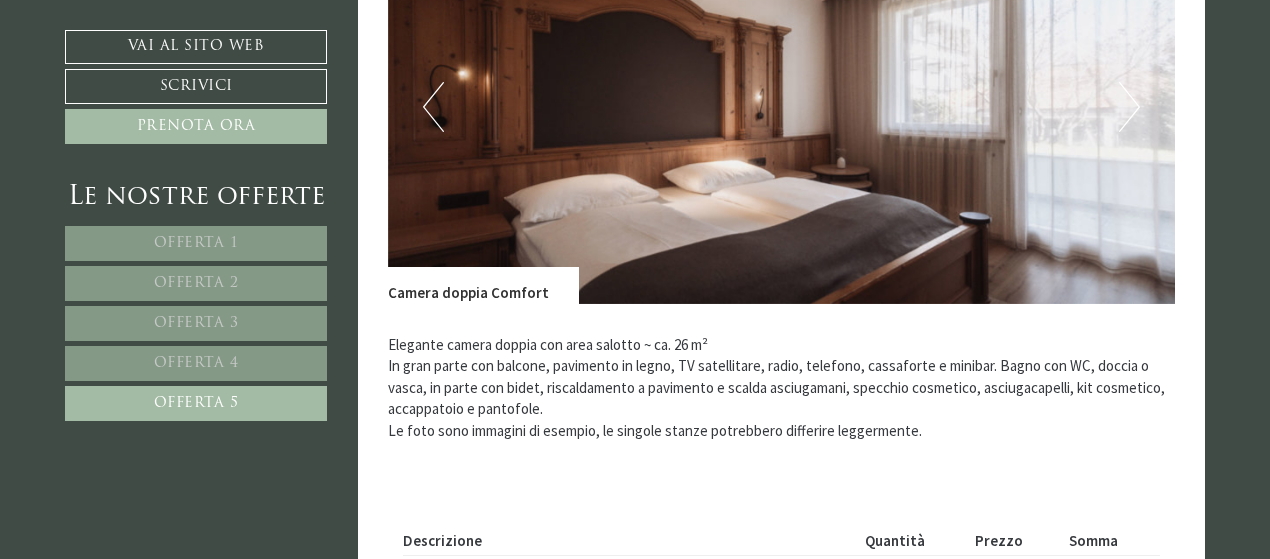 click on "Next" at bounding box center (1129, 107) 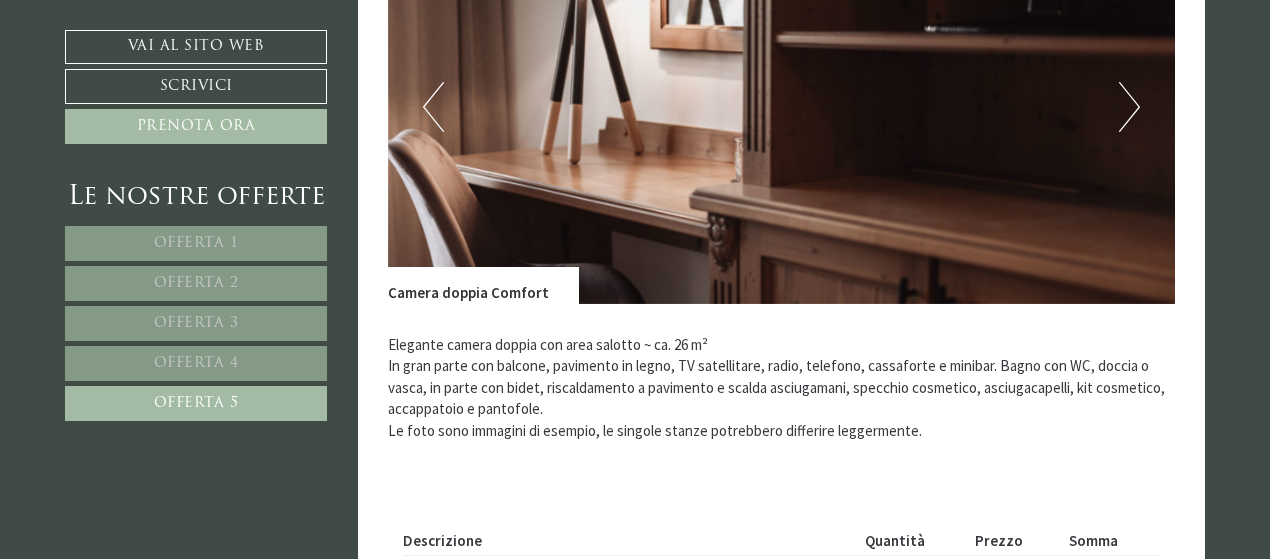 click on "Next" at bounding box center (1129, 107) 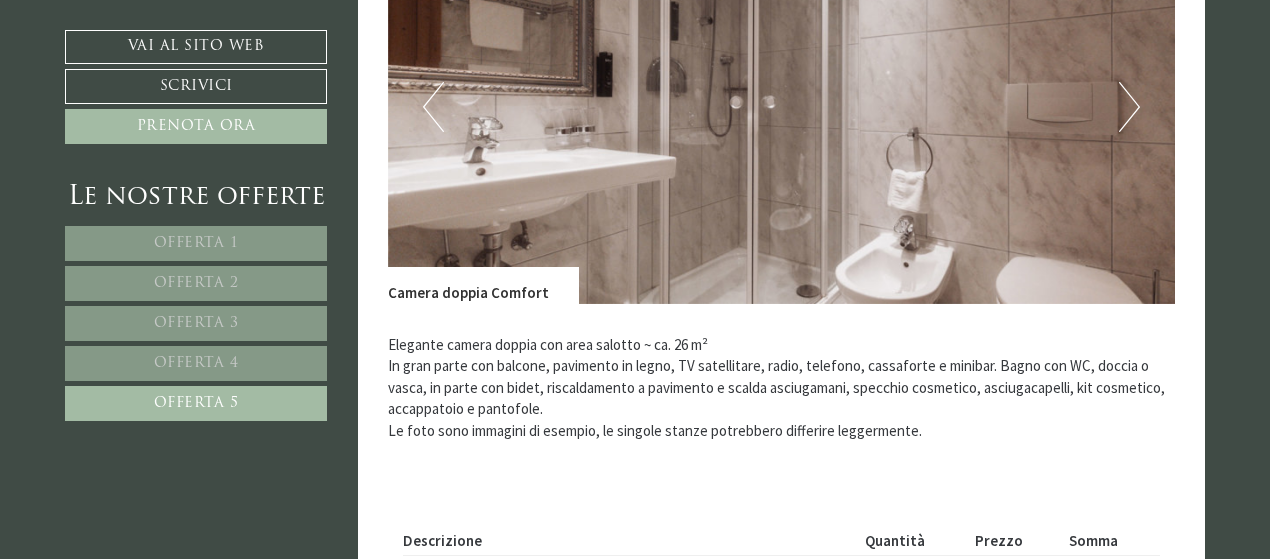 click on "Next" at bounding box center (1129, 107) 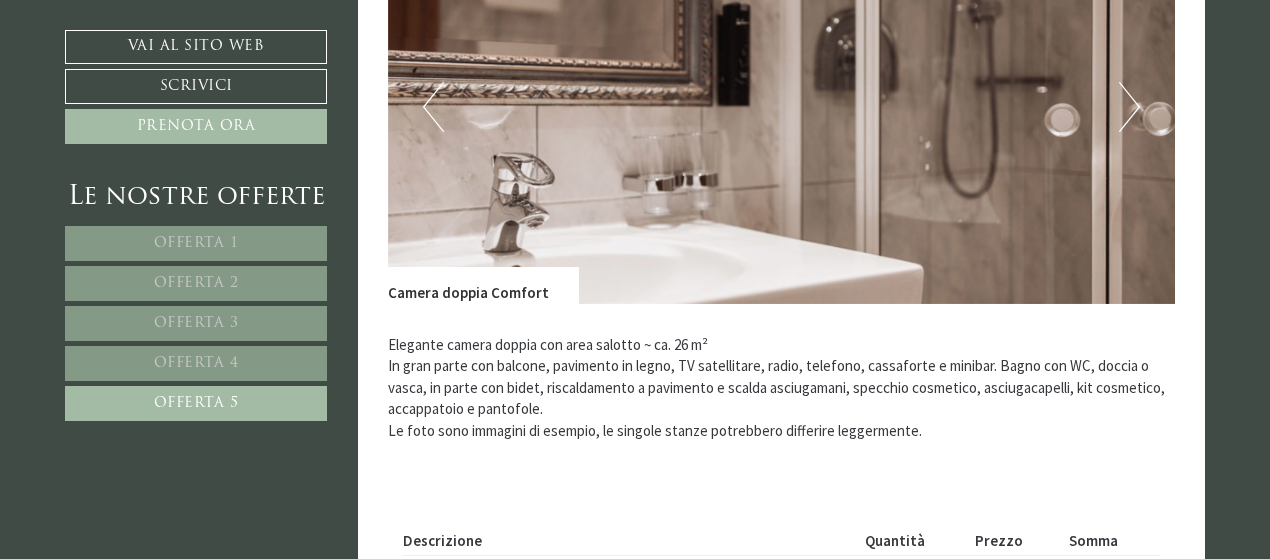 click on "Next" at bounding box center [1129, 107] 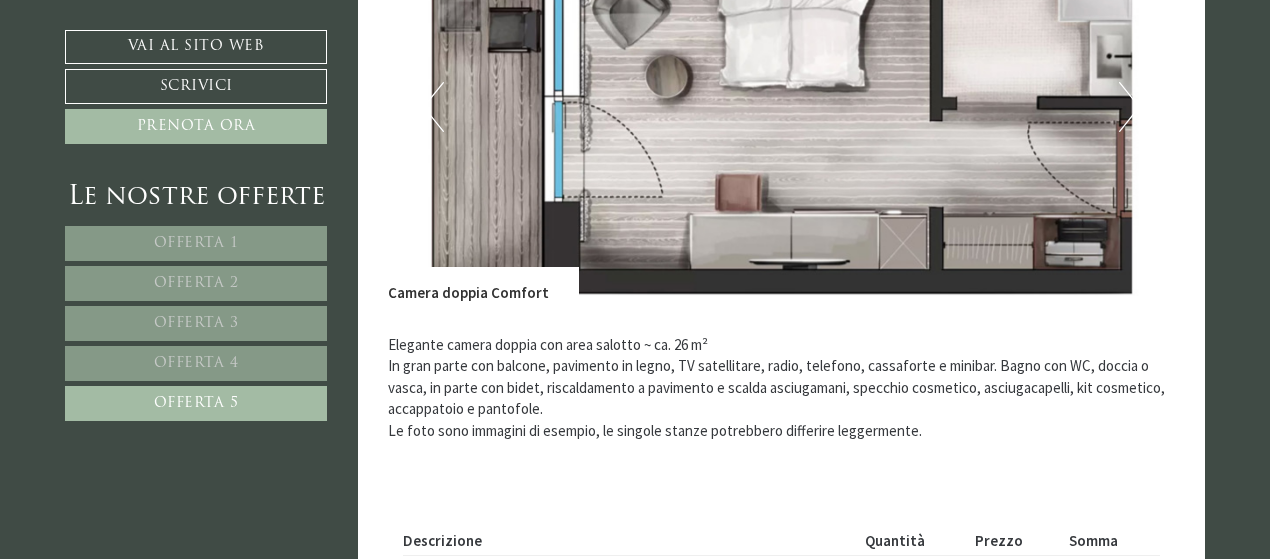 click on "Next" at bounding box center [1129, 107] 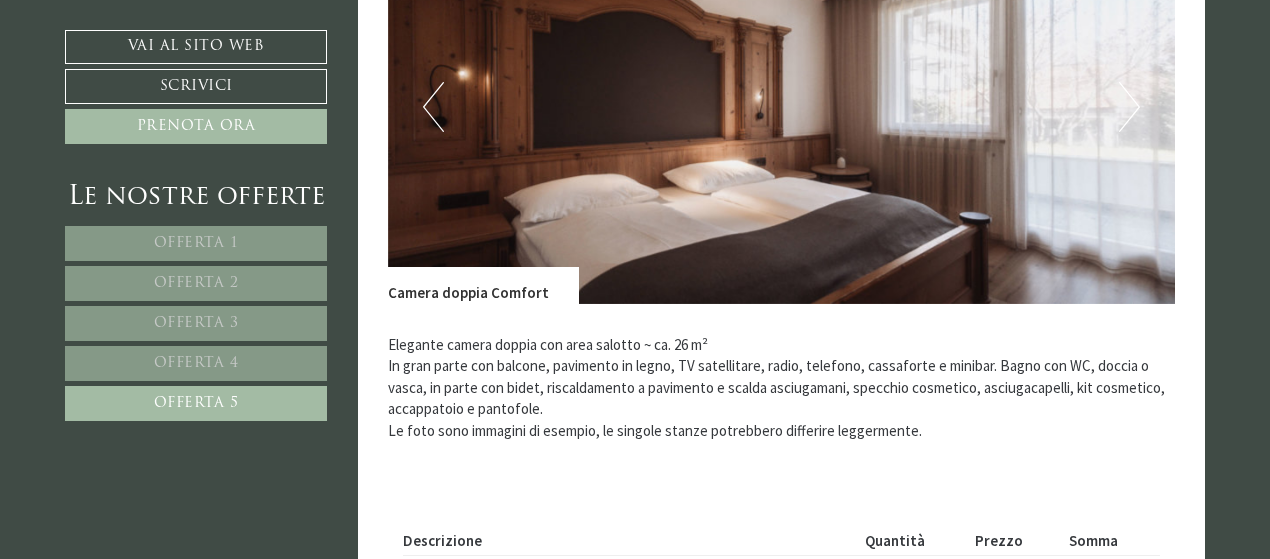 click on "Next" at bounding box center (1129, 107) 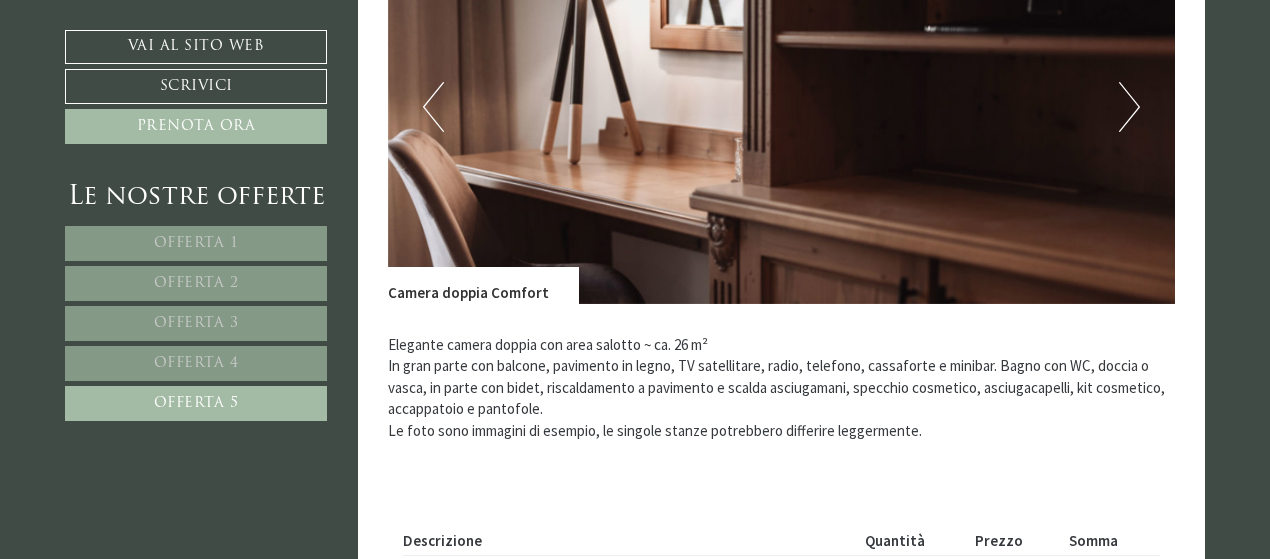 click on "Next" at bounding box center (1129, 107) 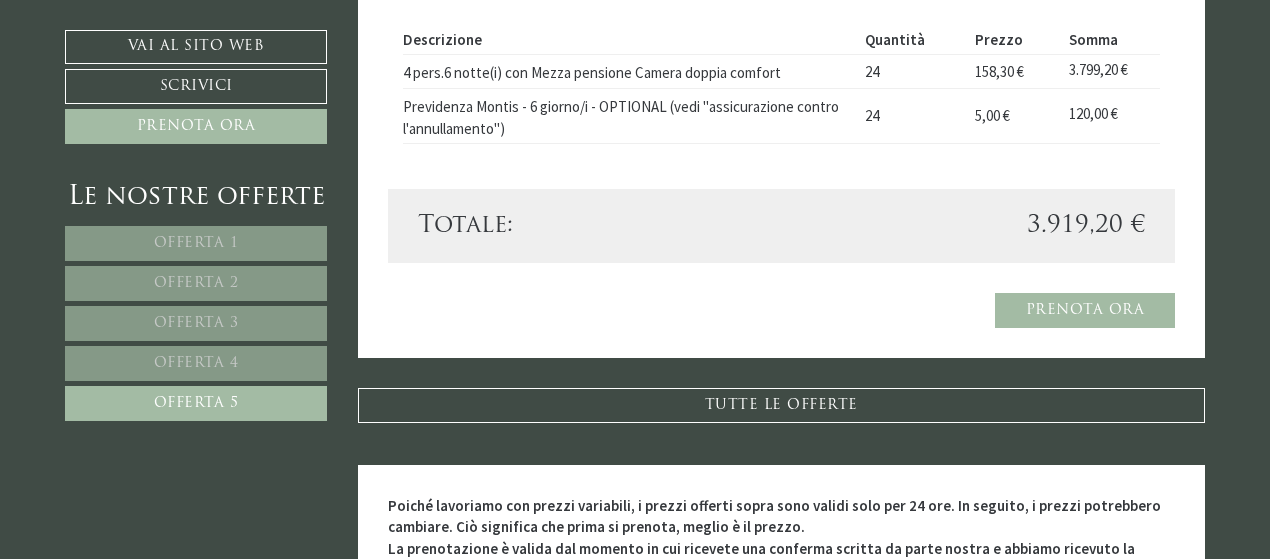 scroll, scrollTop: 2020, scrollLeft: 0, axis: vertical 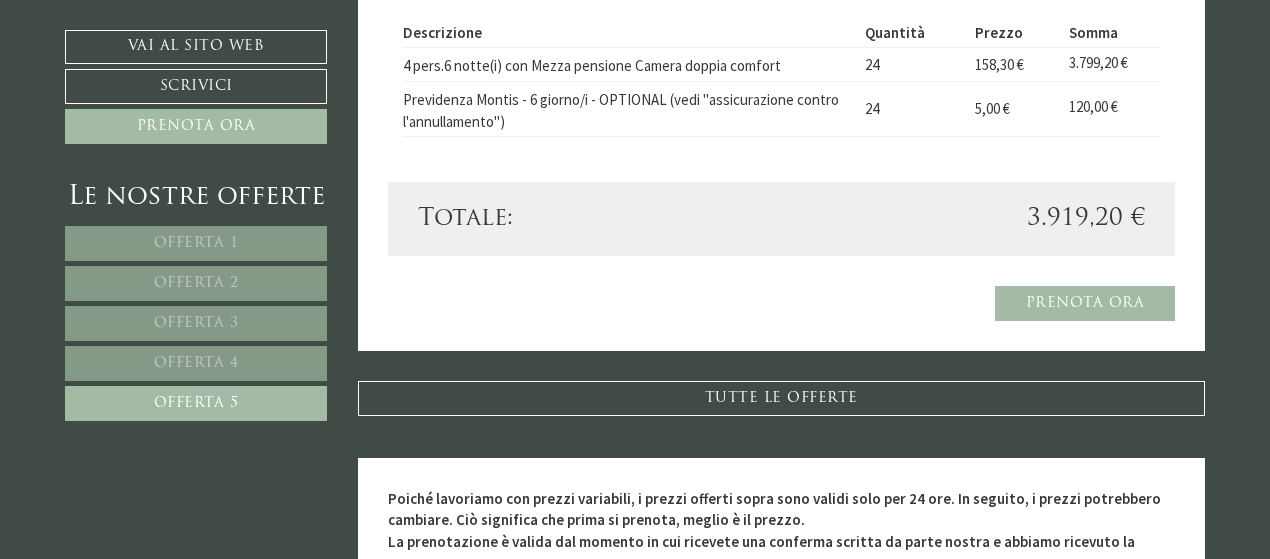 click on "Offerta 1" at bounding box center (196, 243) 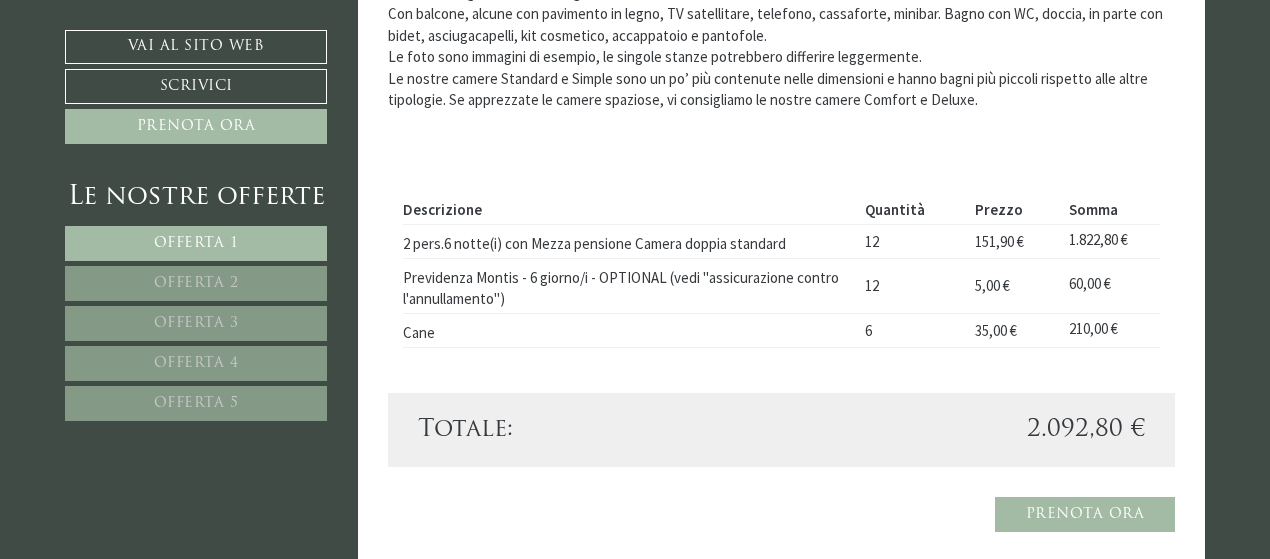 scroll, scrollTop: 1867, scrollLeft: 0, axis: vertical 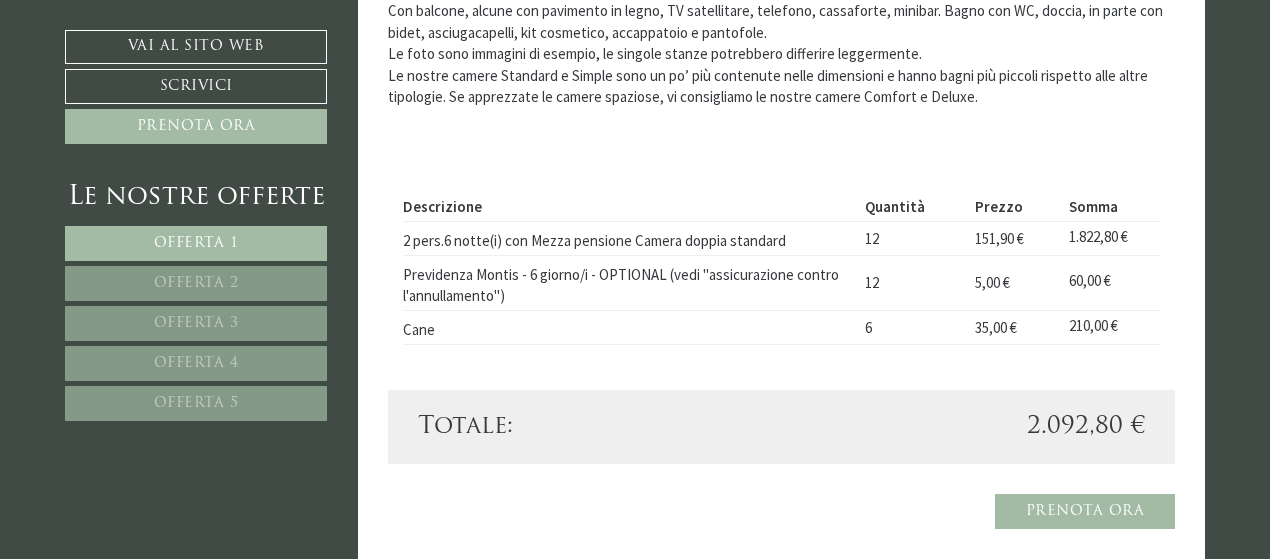 click on "Offerta 2" at bounding box center [196, 283] 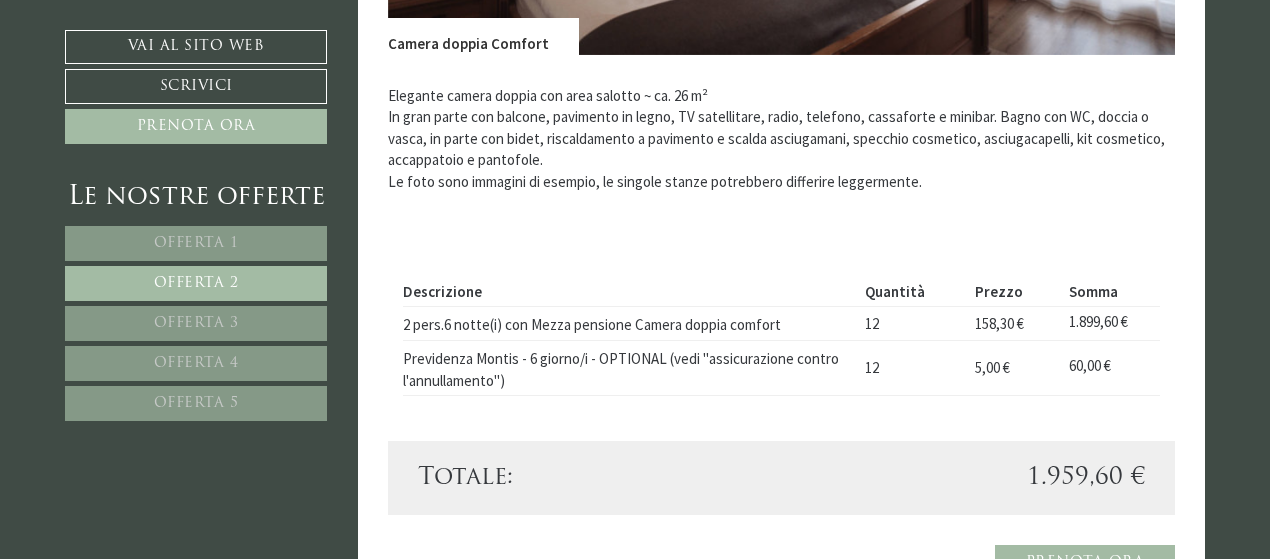 scroll, scrollTop: 1787, scrollLeft: 0, axis: vertical 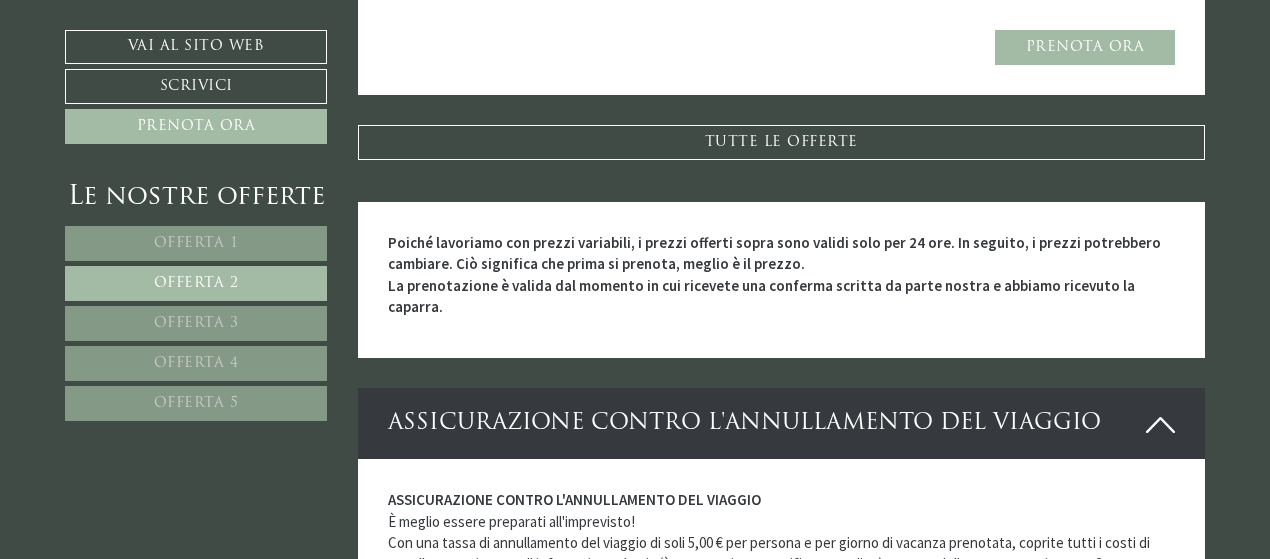 click on "Offerta 3" at bounding box center [196, 323] 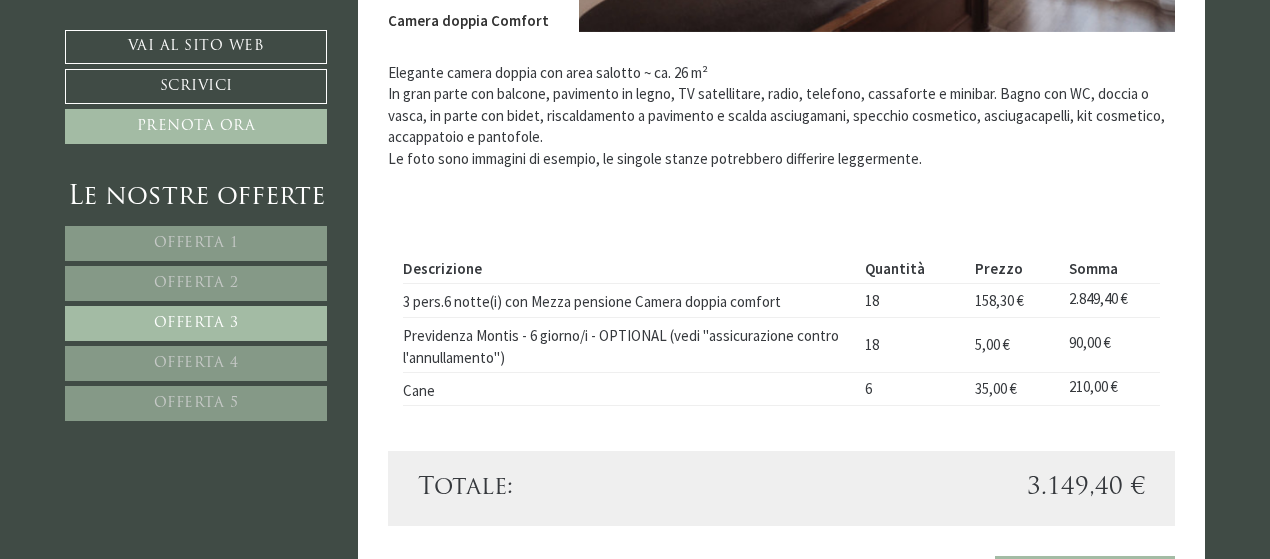 scroll, scrollTop: 1787, scrollLeft: 0, axis: vertical 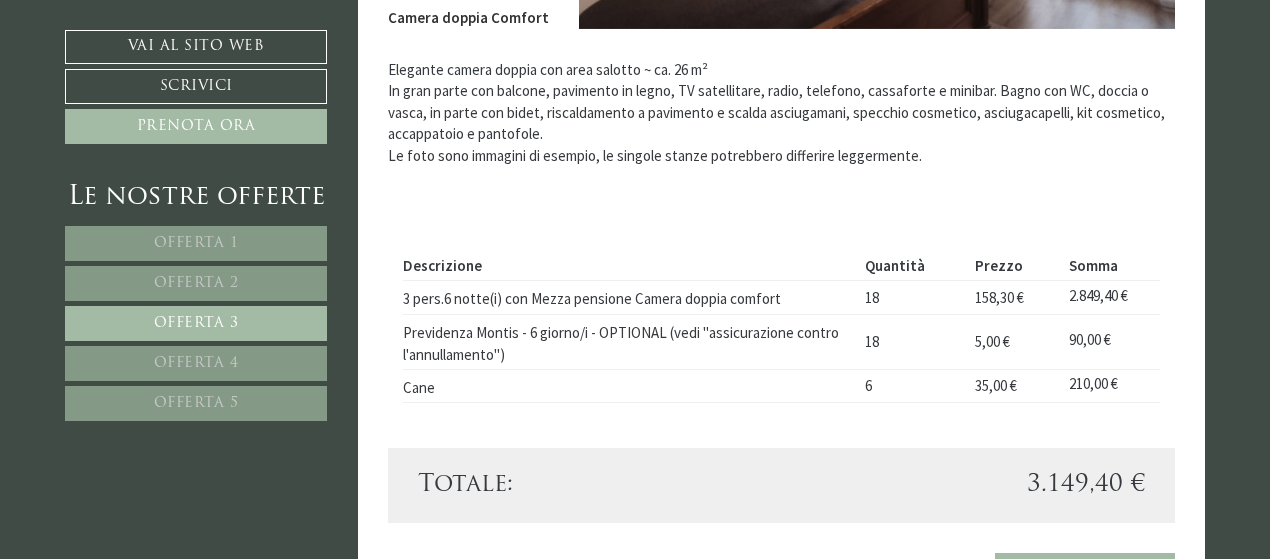 click on "Offerta 4" at bounding box center [196, 363] 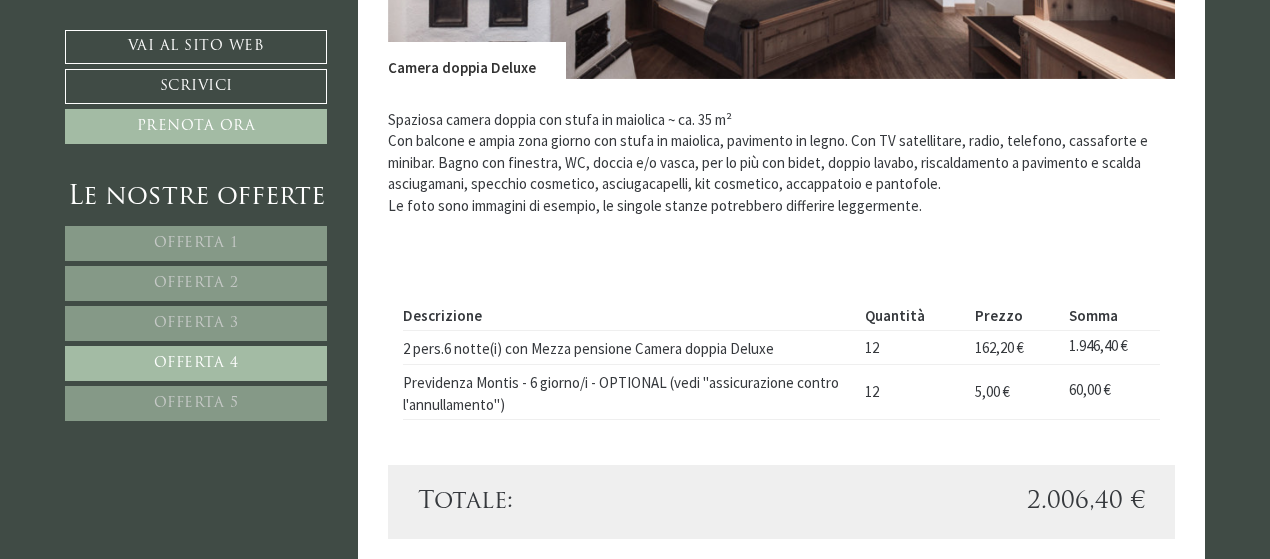 scroll, scrollTop: 1747, scrollLeft: 0, axis: vertical 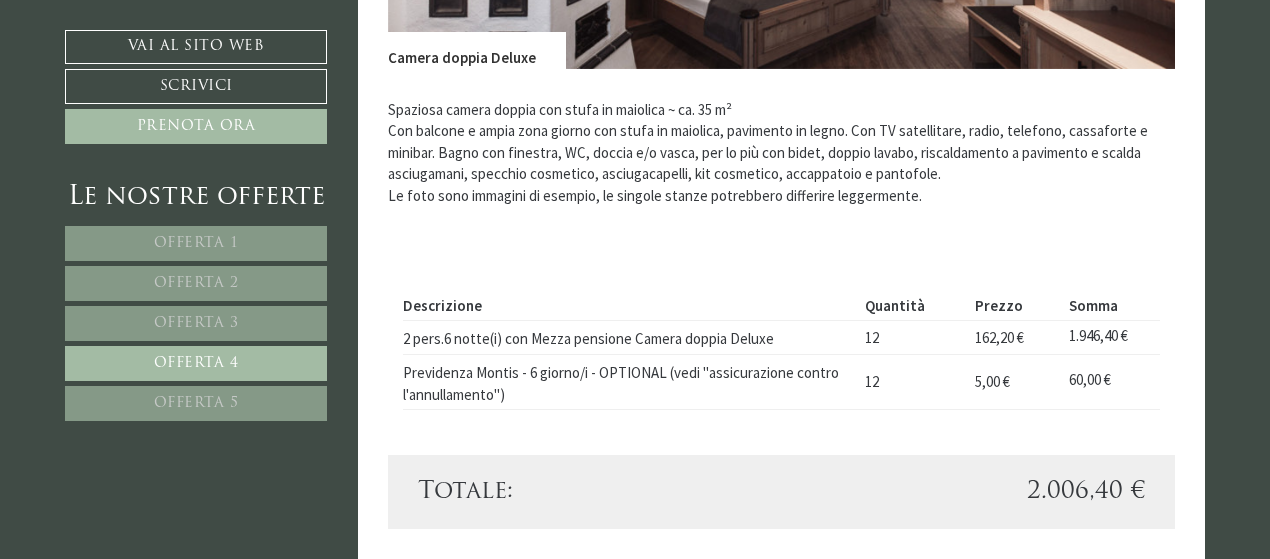 click on "Offerta 5" at bounding box center (196, 403) 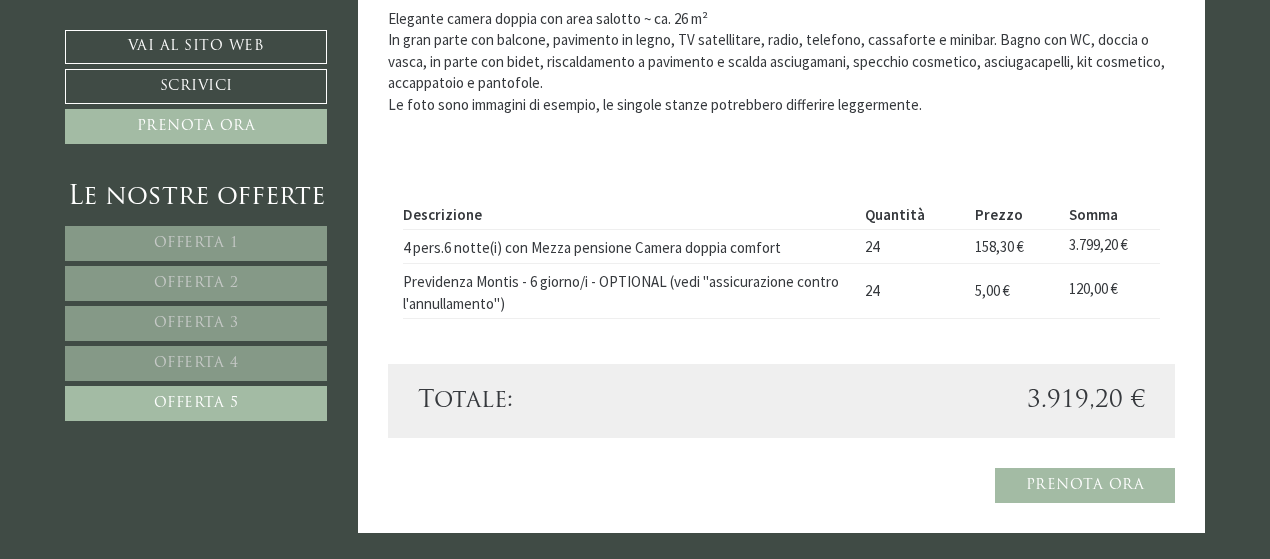 scroll, scrollTop: 1867, scrollLeft: 0, axis: vertical 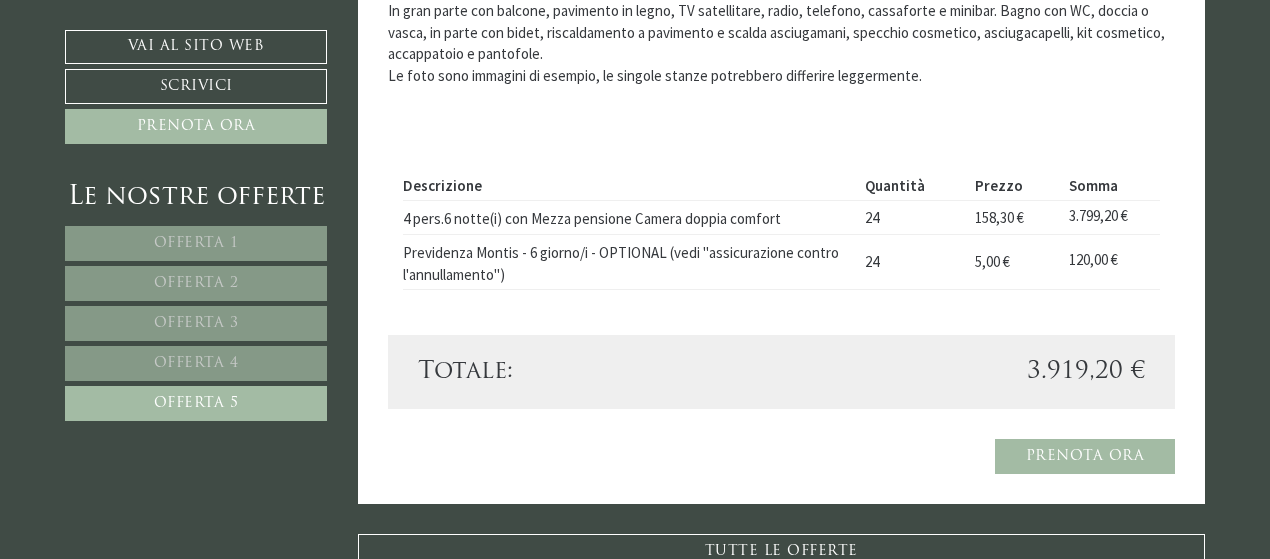 click on "Offerta 1" at bounding box center (196, 243) 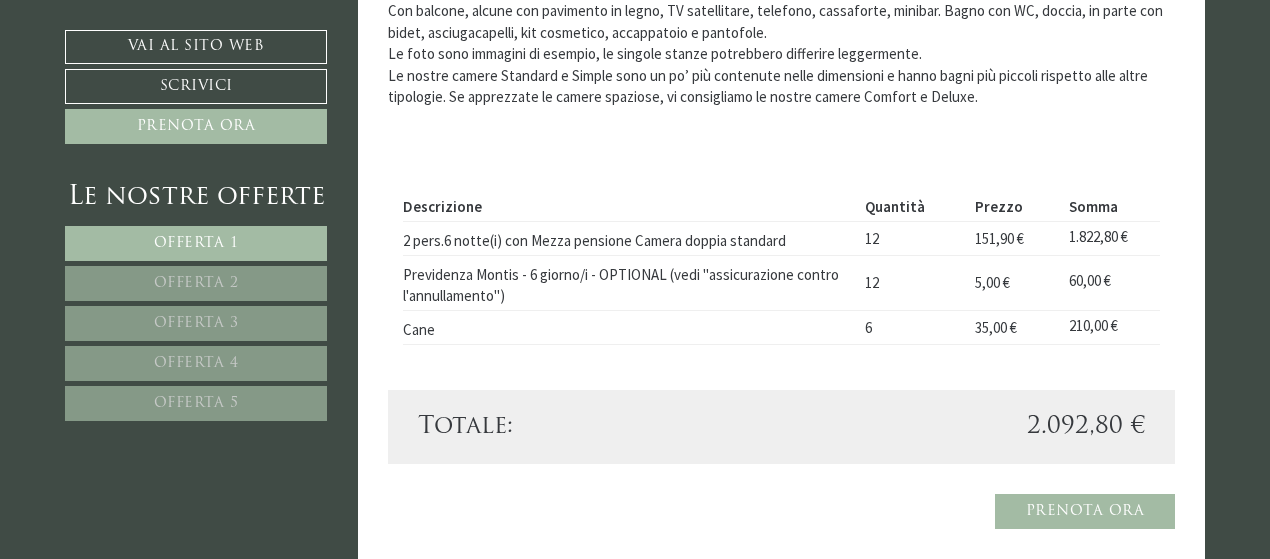 scroll, scrollTop: 1067, scrollLeft: 0, axis: vertical 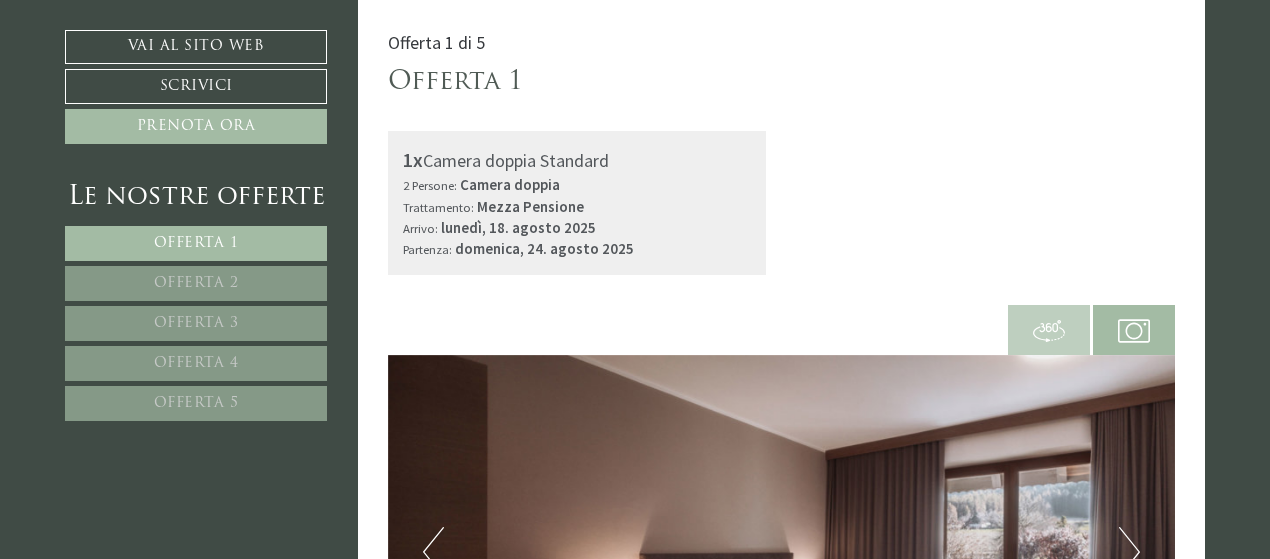 click on "Offerta 1" at bounding box center (196, 243) 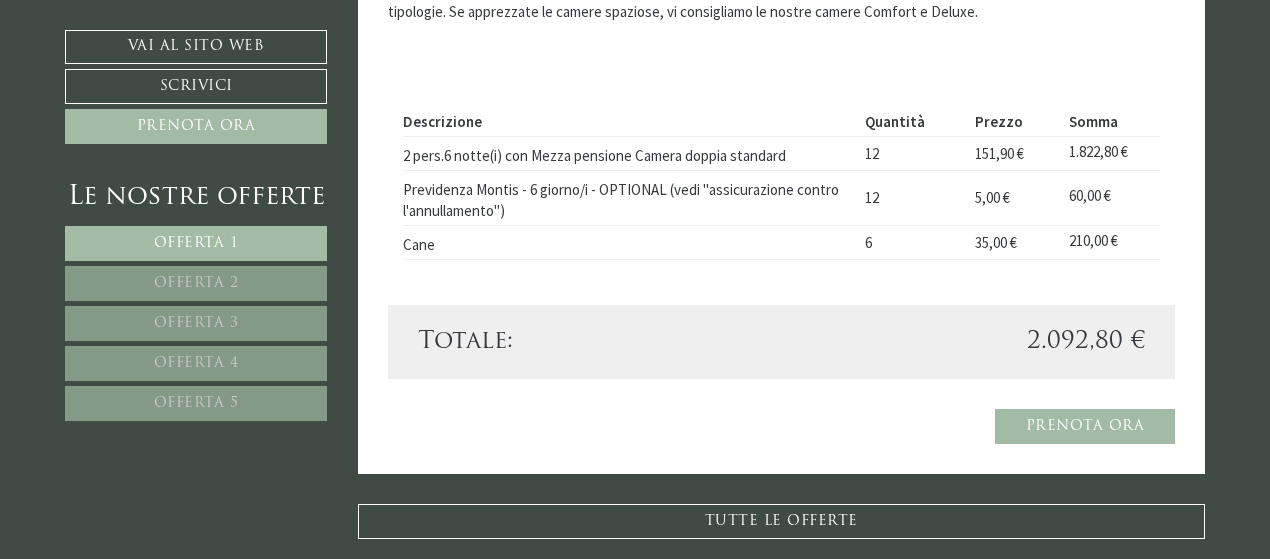 scroll, scrollTop: 1968, scrollLeft: 0, axis: vertical 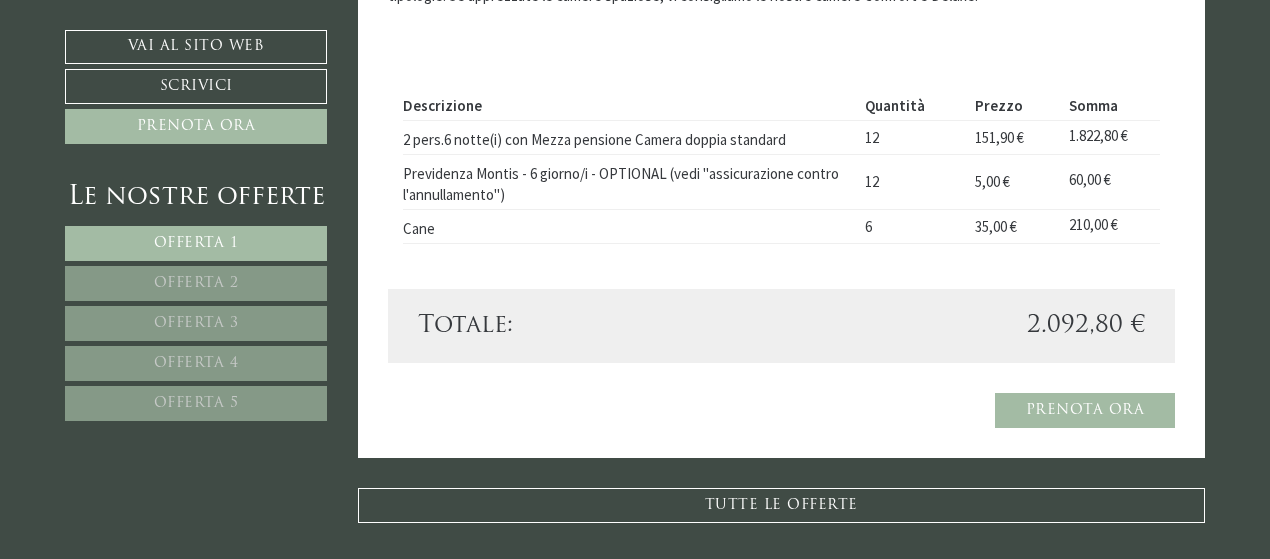 click on "Offerta 2" at bounding box center (196, 283) 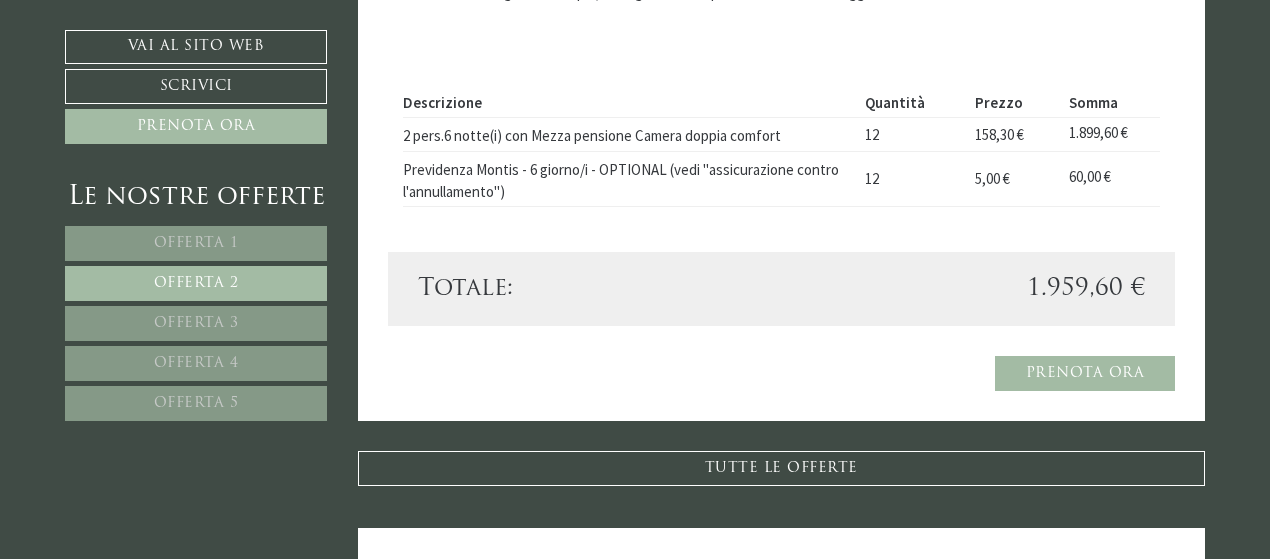 scroll, scrollTop: 1958, scrollLeft: 0, axis: vertical 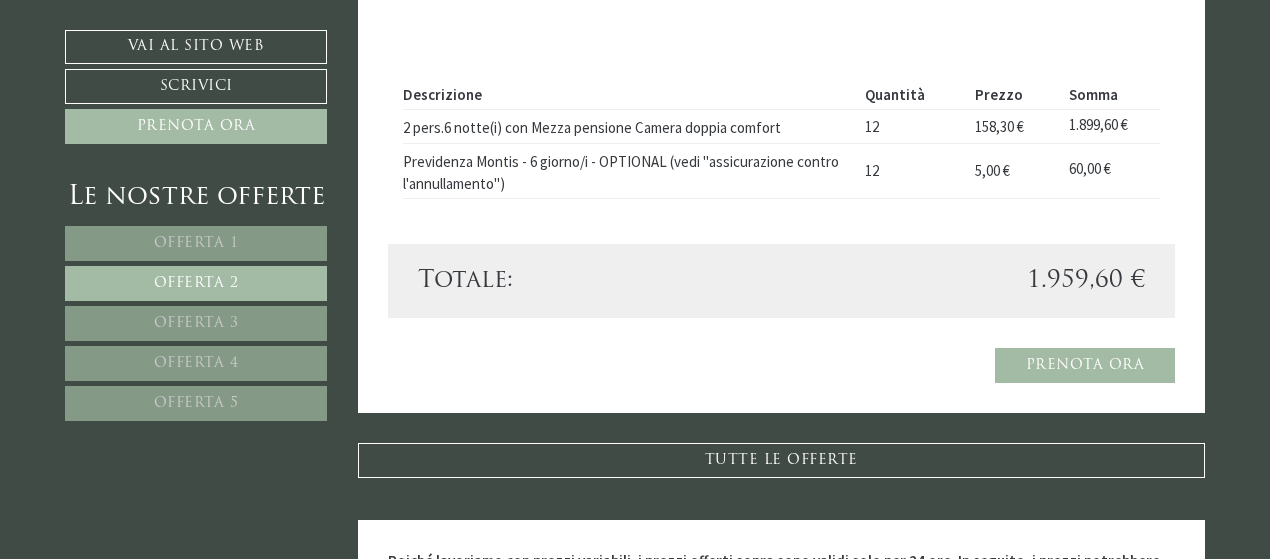 click on "Offerta 3" at bounding box center [196, 323] 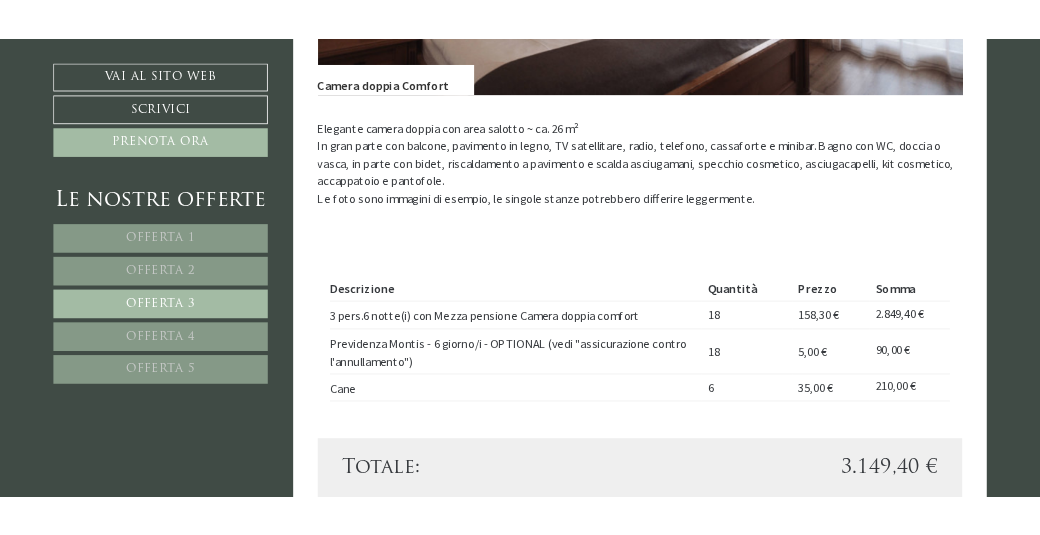scroll, scrollTop: 1756, scrollLeft: 0, axis: vertical 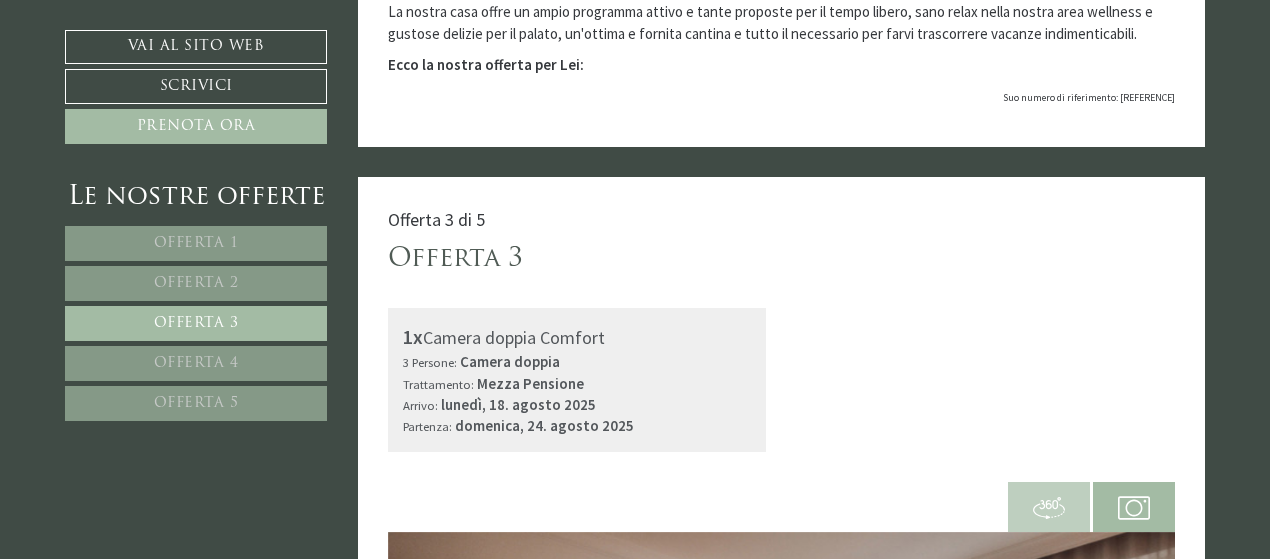 click on "Offerta 1" at bounding box center [196, 243] 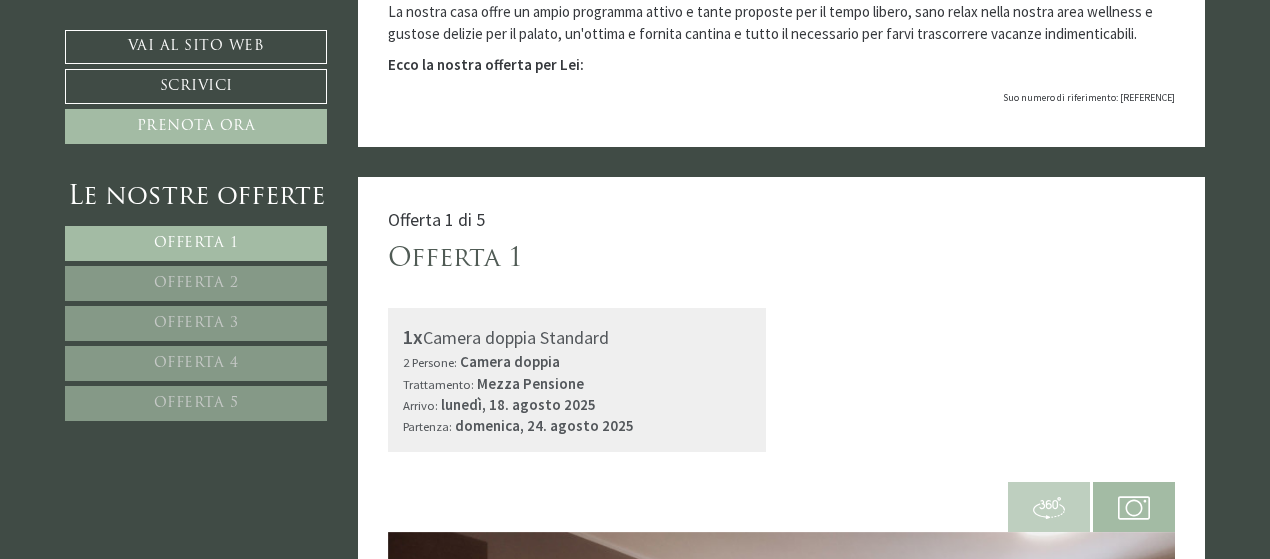 scroll, scrollTop: 1067, scrollLeft: 0, axis: vertical 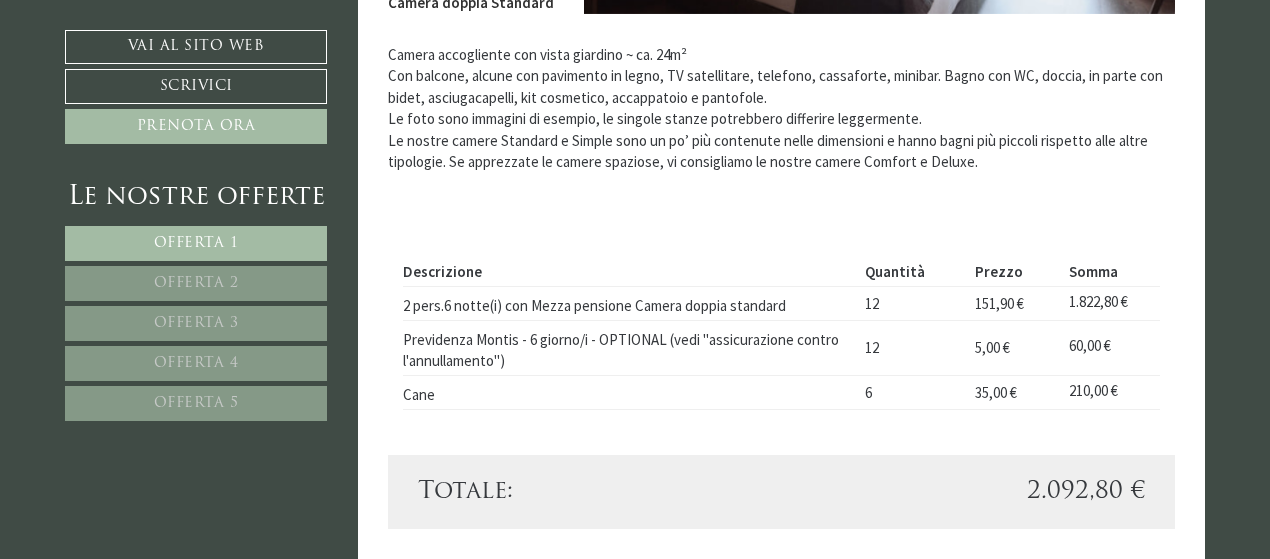 click on "Offerta 4" at bounding box center [196, 363] 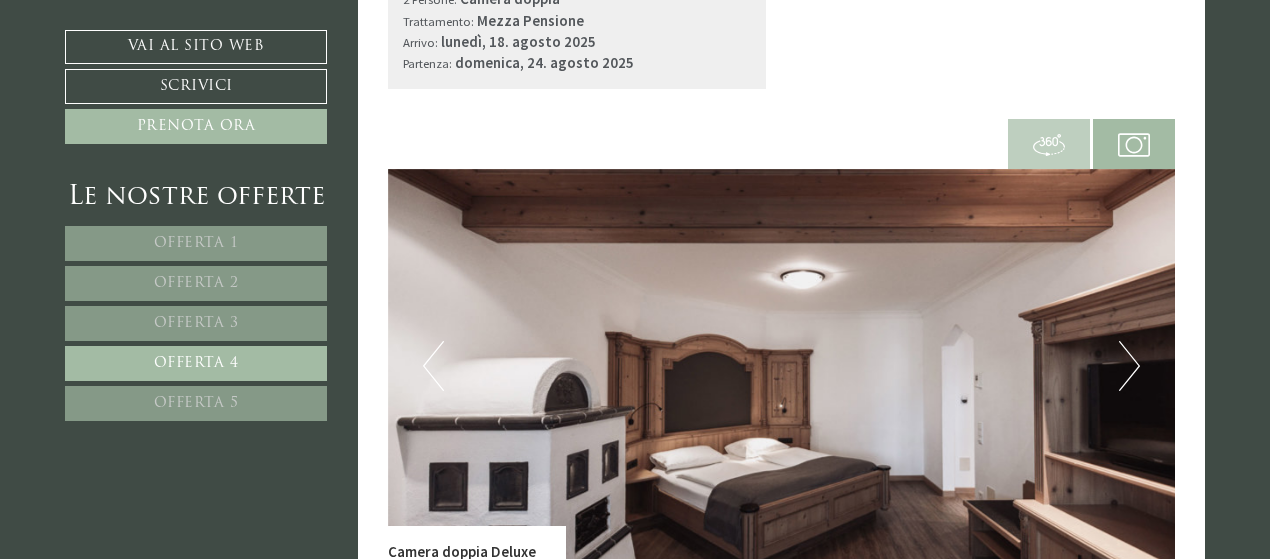 scroll, scrollTop: 1370, scrollLeft: 0, axis: vertical 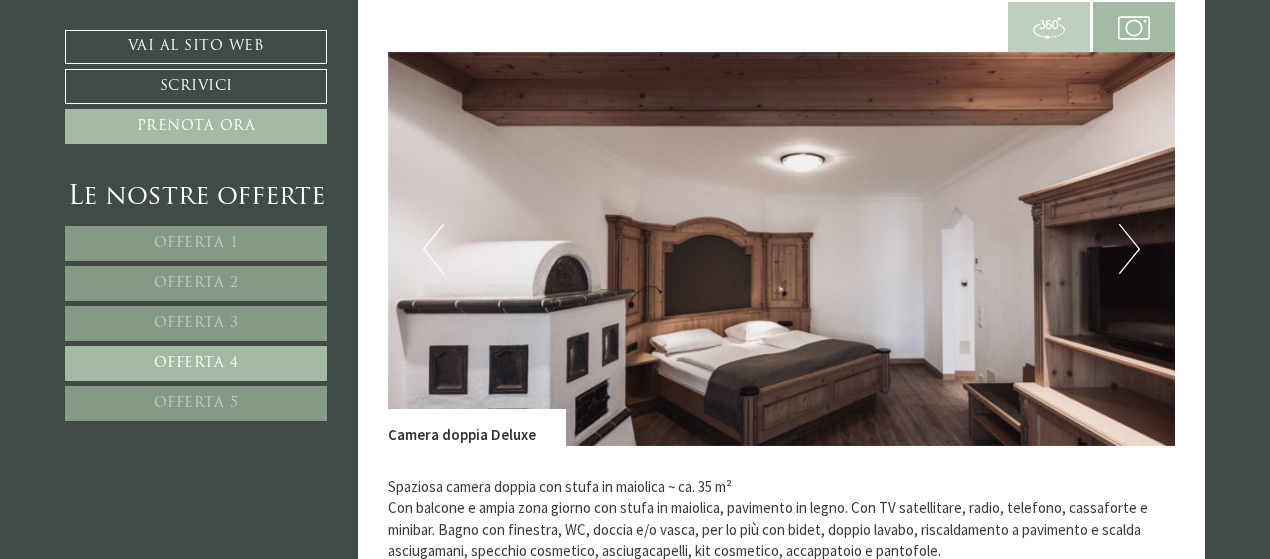 click on "Offerta 5" at bounding box center [196, 403] 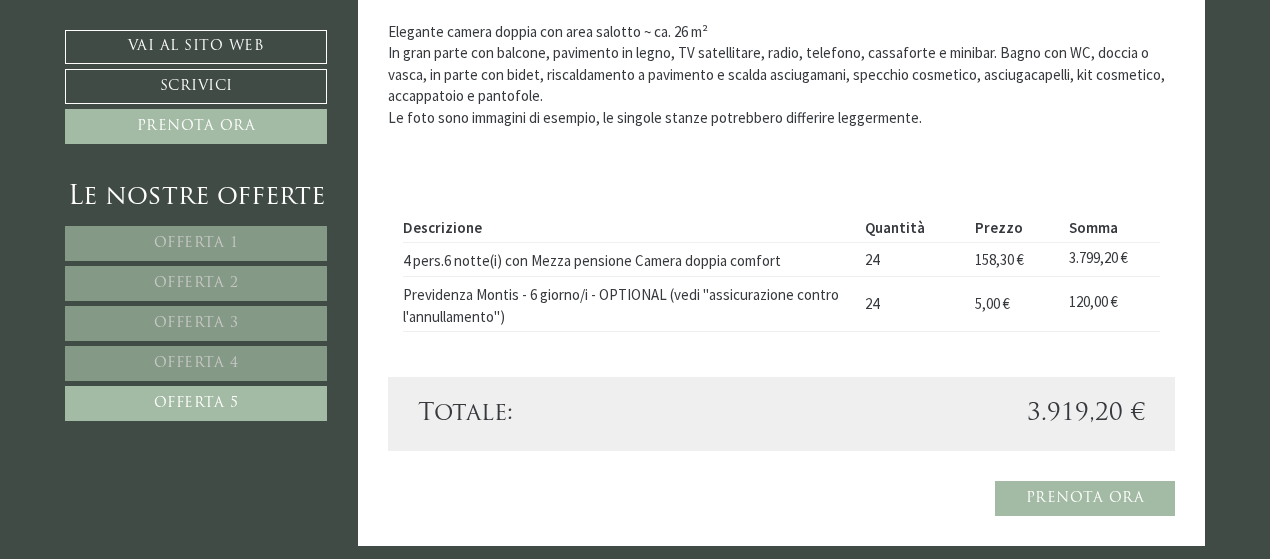 scroll, scrollTop: 1832, scrollLeft: 0, axis: vertical 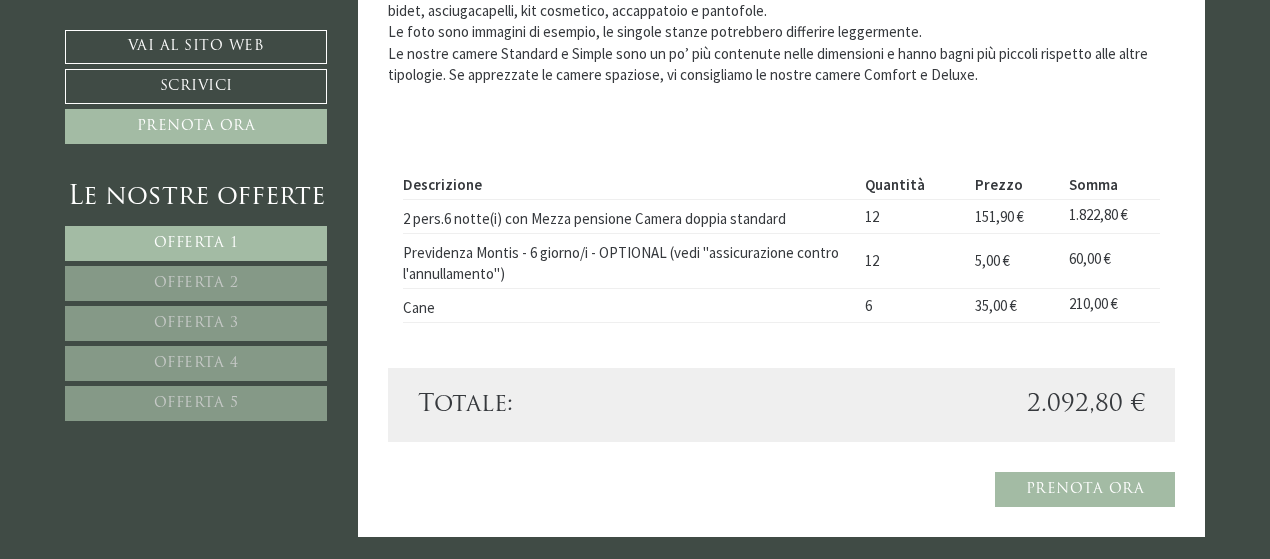click on "Offerta 2" at bounding box center (196, 283) 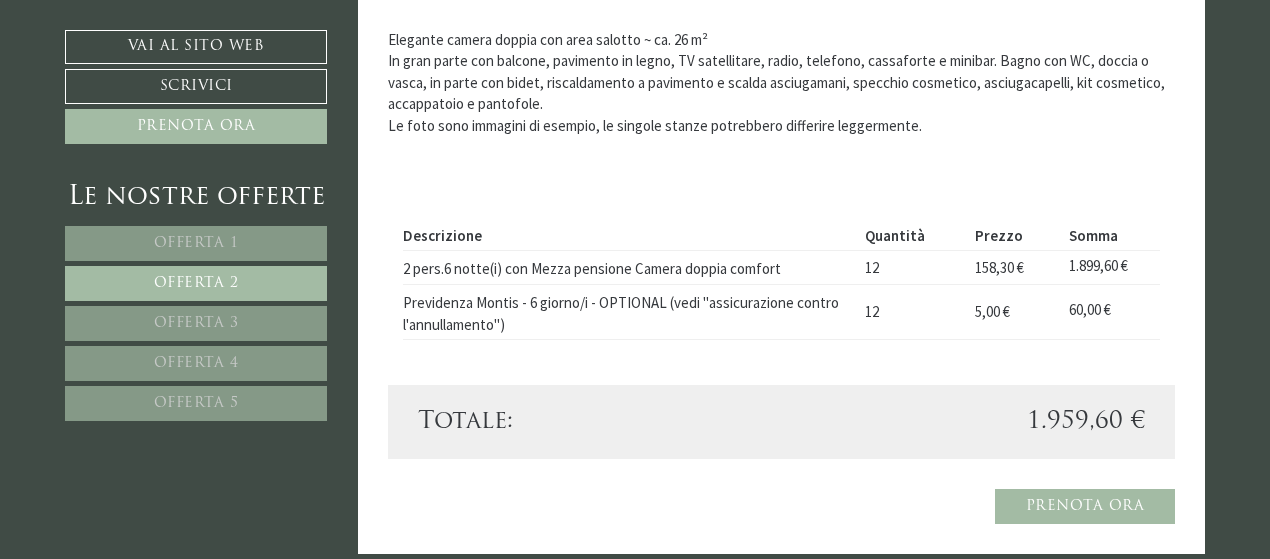 scroll, scrollTop: 1887, scrollLeft: 0, axis: vertical 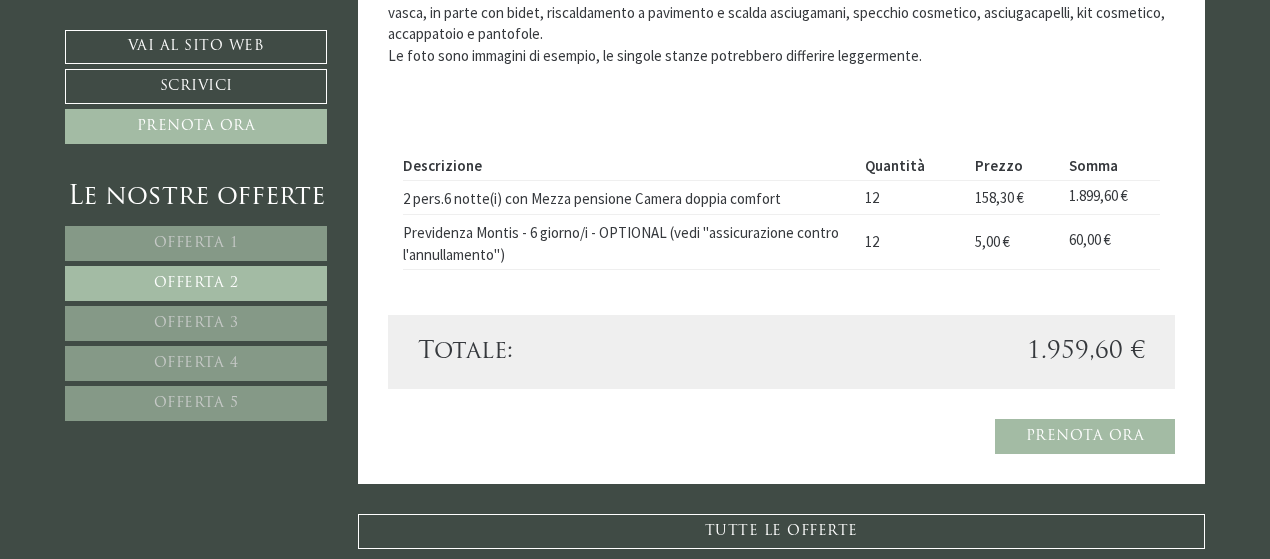 click on "Offerta 3" at bounding box center [196, 323] 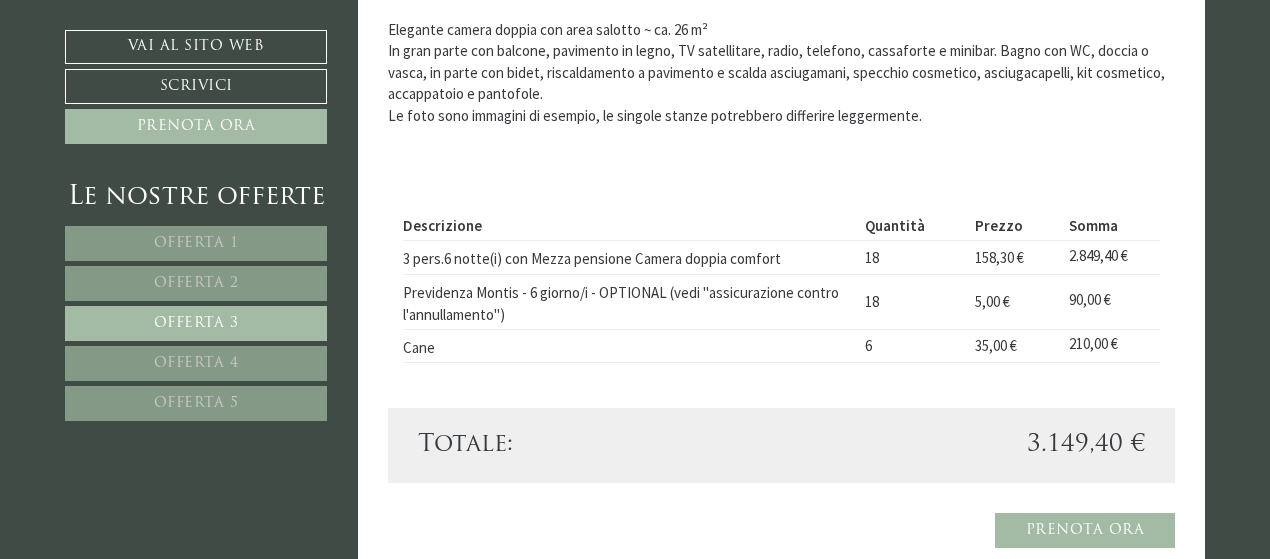 scroll, scrollTop: 1812, scrollLeft: 0, axis: vertical 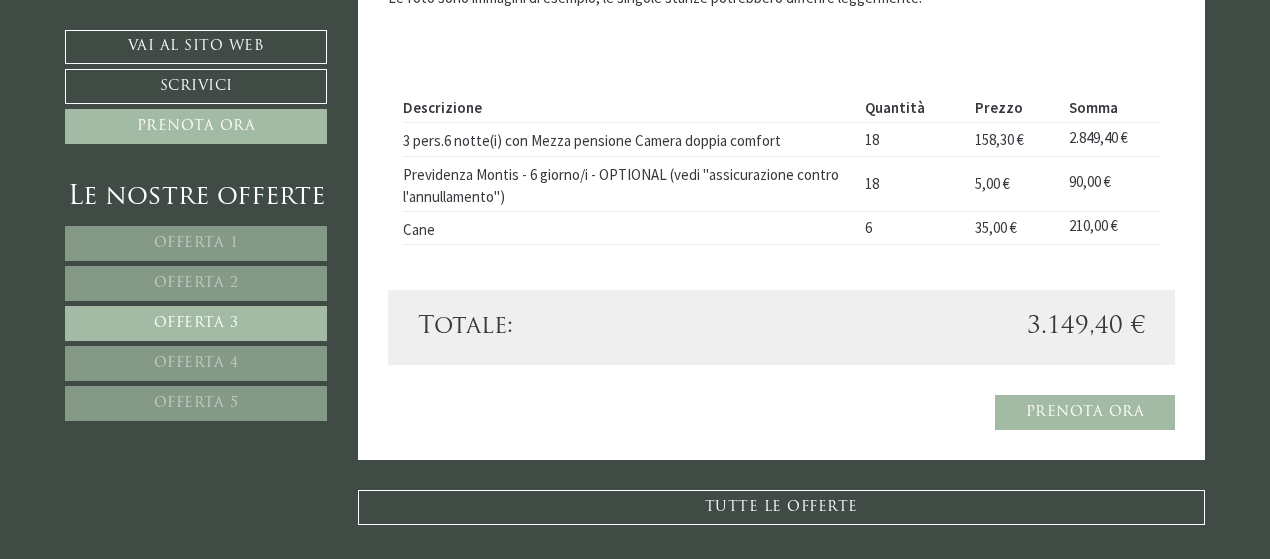 click on "Offerta 4" at bounding box center (196, 363) 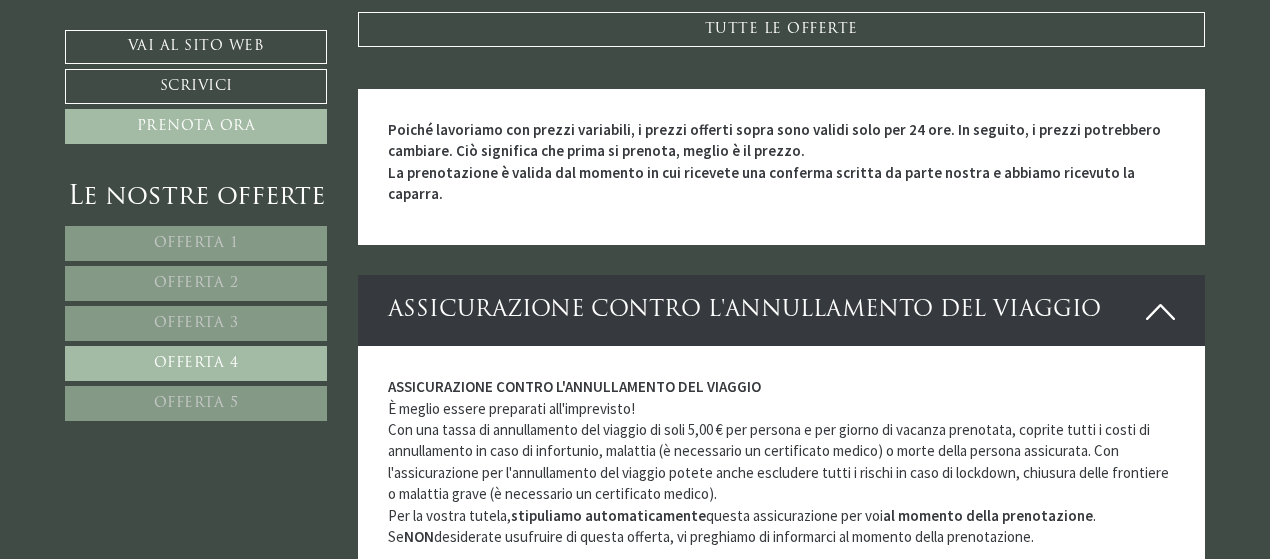 scroll, scrollTop: 2506, scrollLeft: 0, axis: vertical 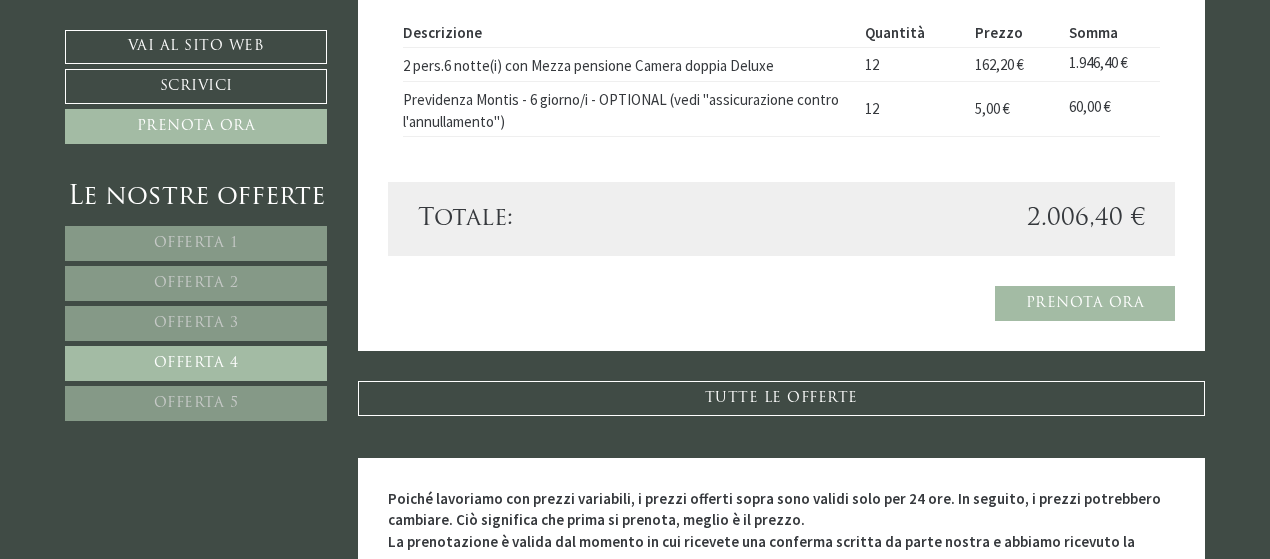 click on "Offerta 5" at bounding box center [196, 403] 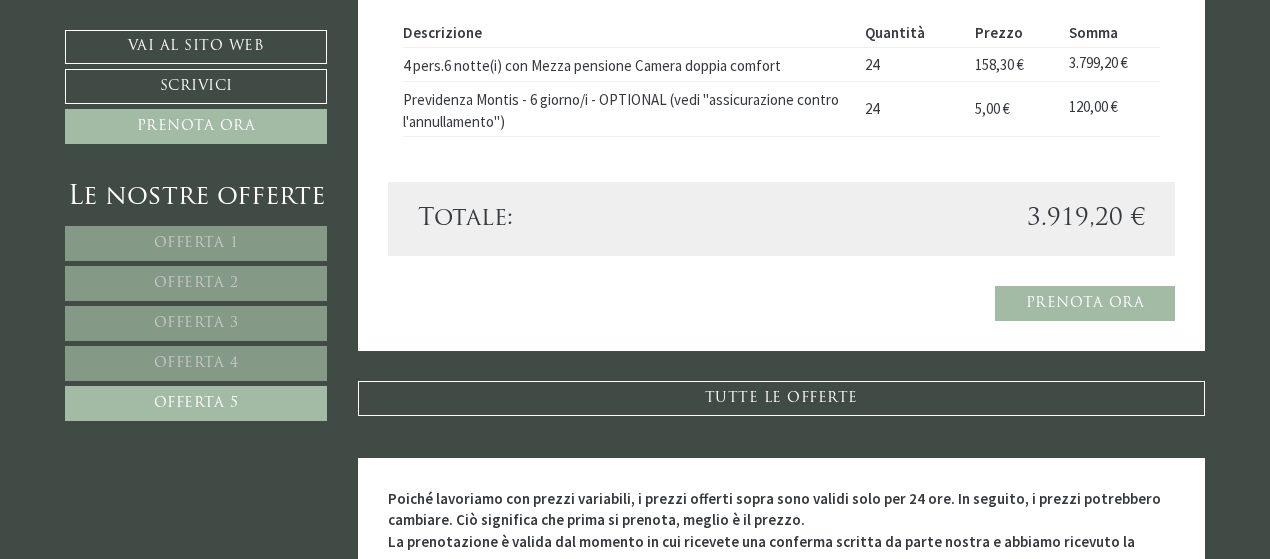 scroll, scrollTop: 1067, scrollLeft: 0, axis: vertical 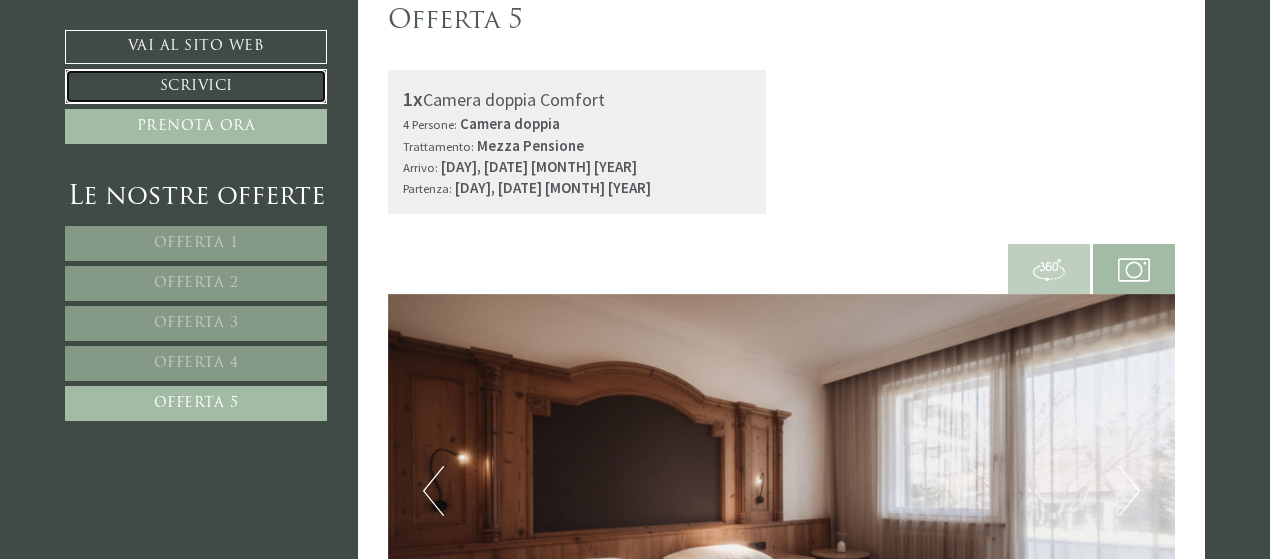 click on "Scrivici" at bounding box center (196, 86) 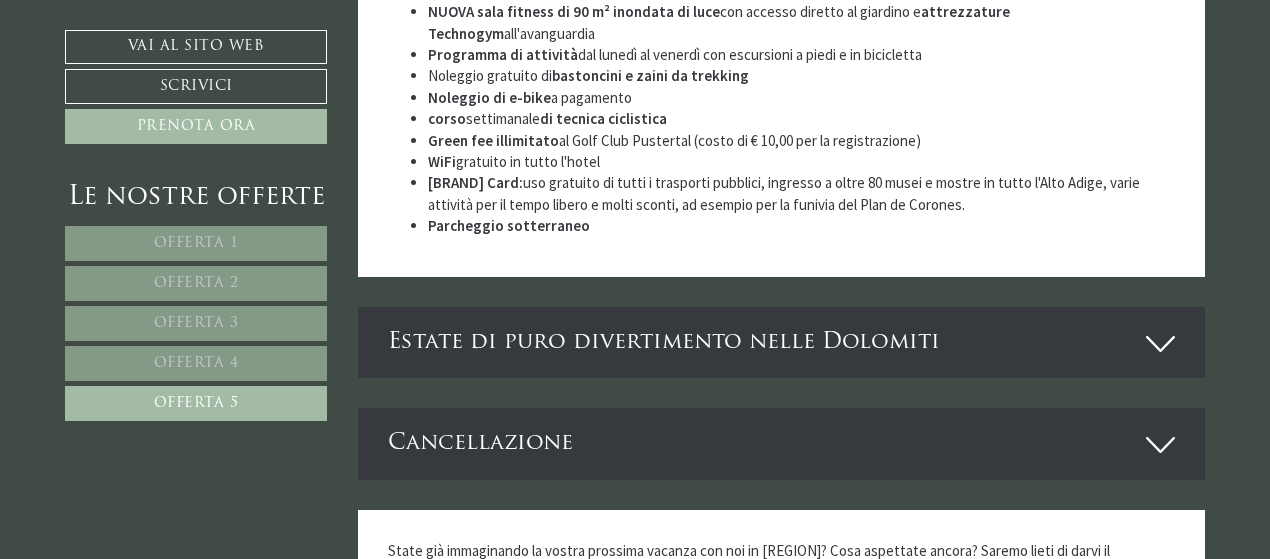 scroll, scrollTop: 4575, scrollLeft: 0, axis: vertical 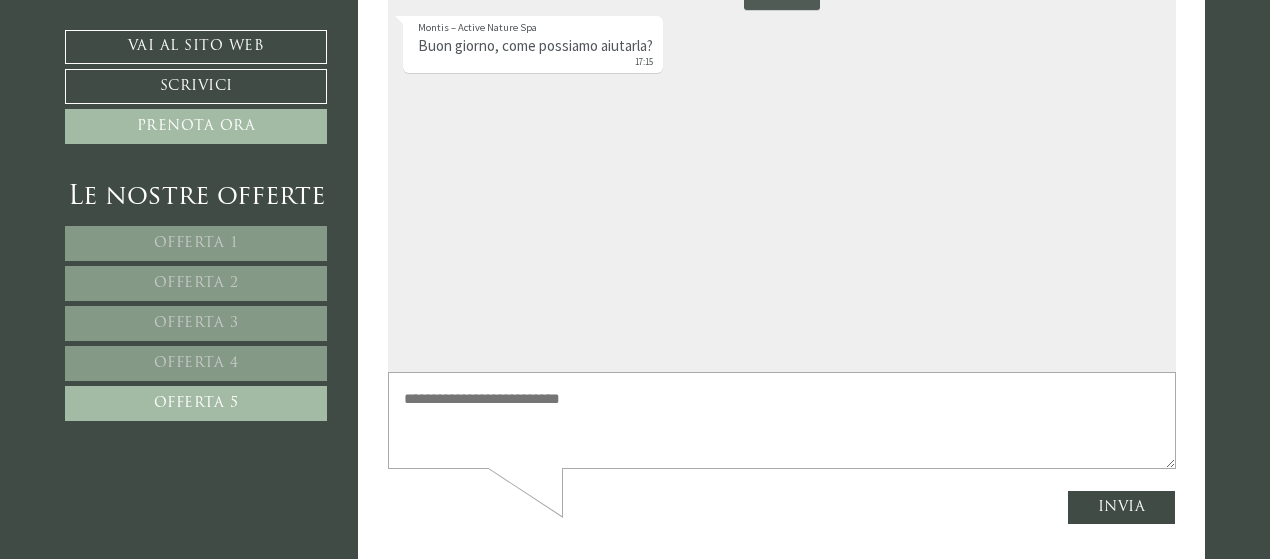 click at bounding box center (781, 420) 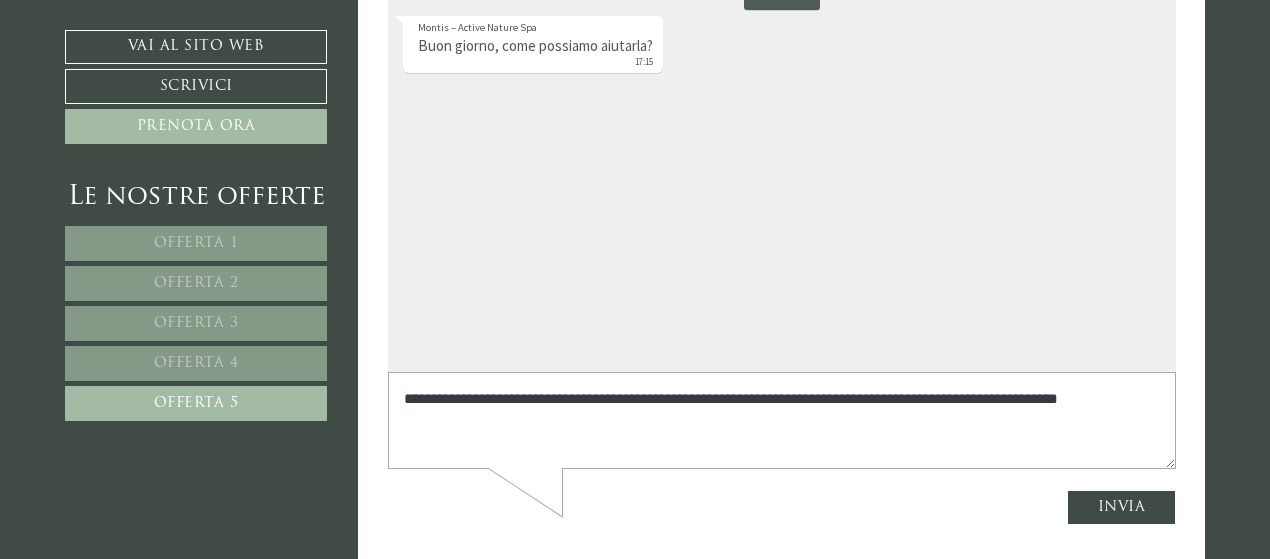 type on "**********" 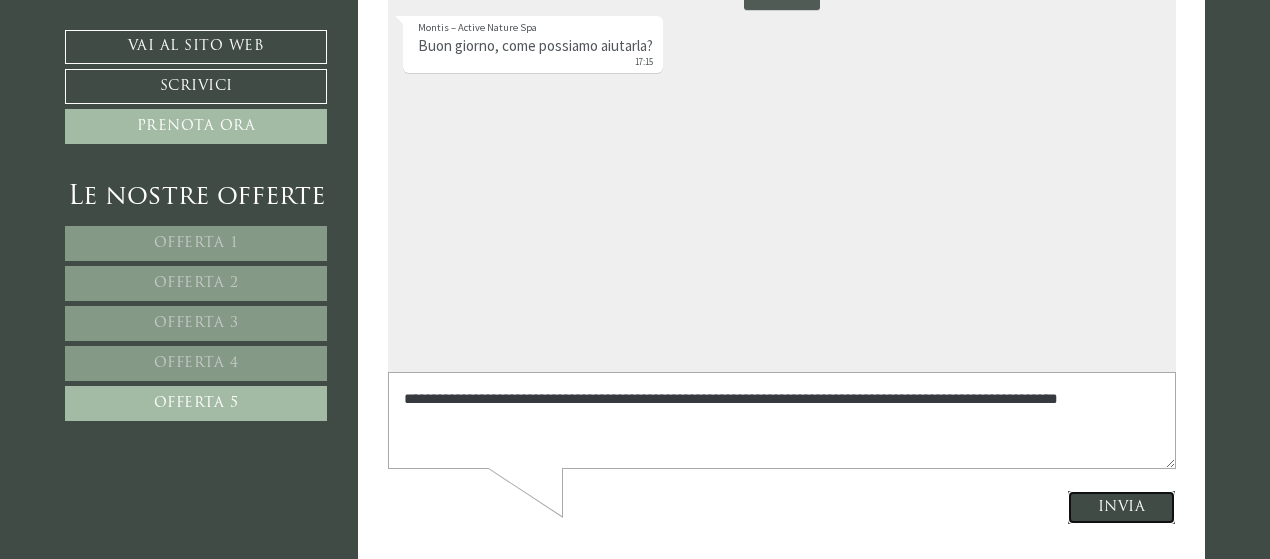 click on "Invia" at bounding box center (1121, 507) 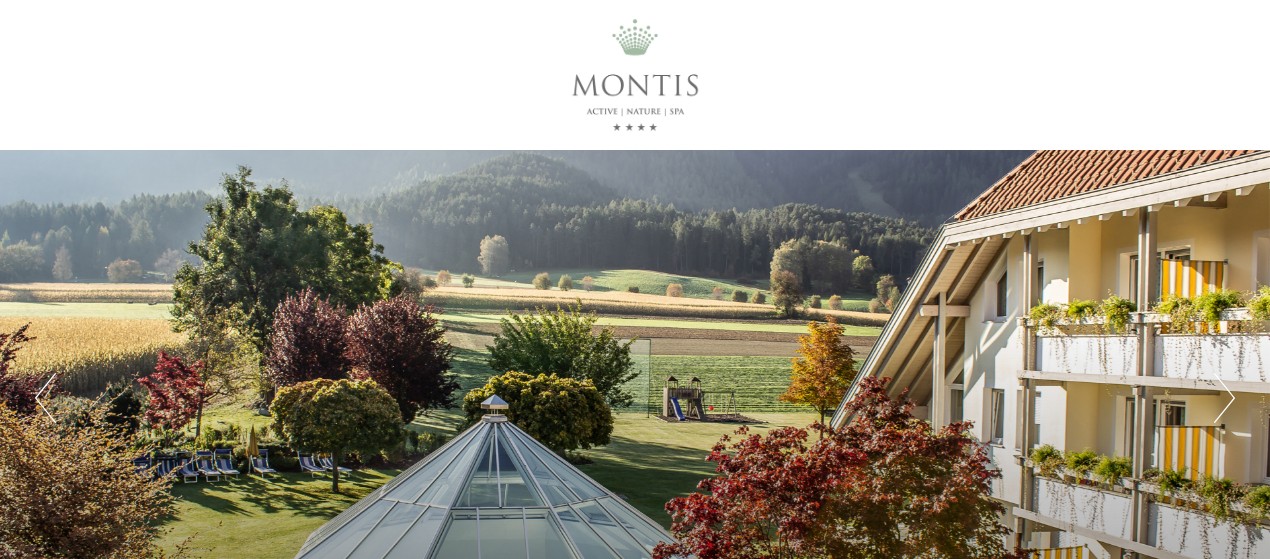 scroll, scrollTop: 0, scrollLeft: 0, axis: both 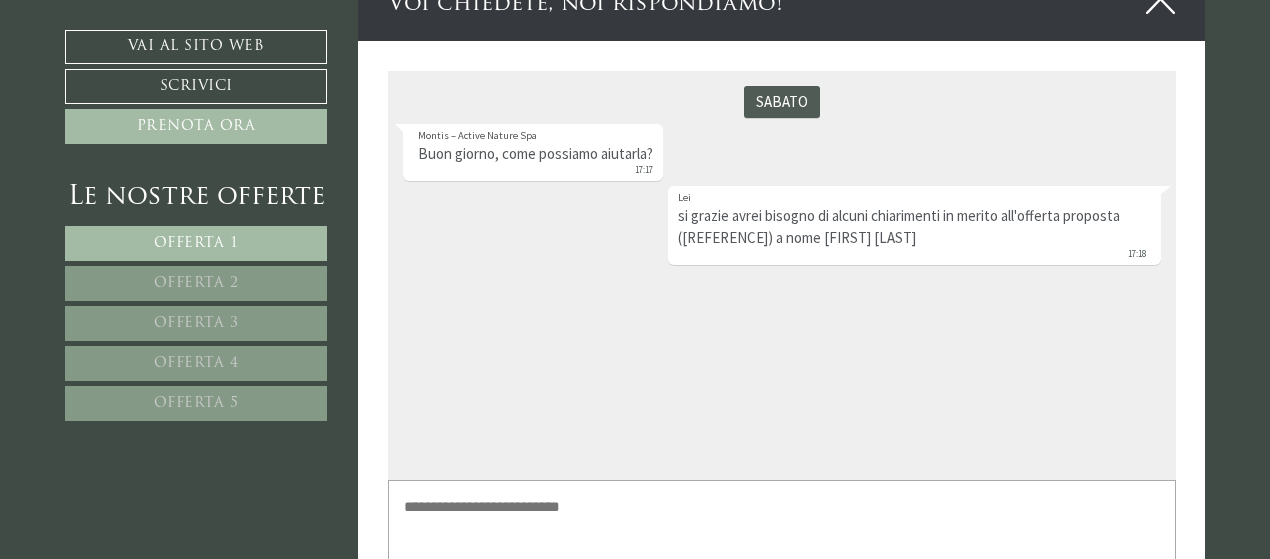 click at bounding box center [781, 527] 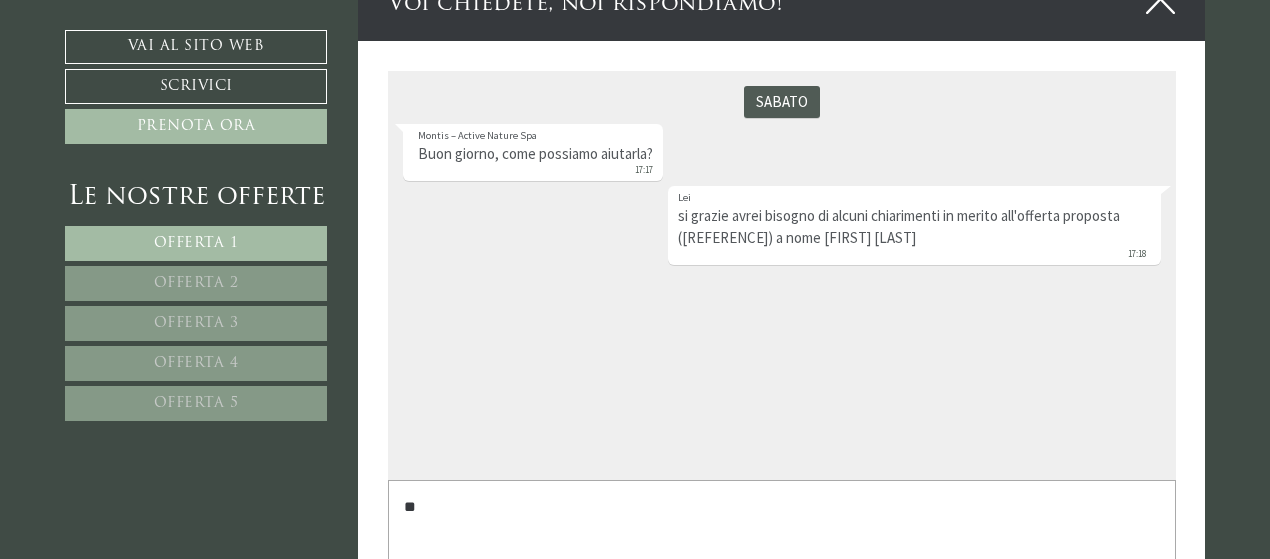 type on "*" 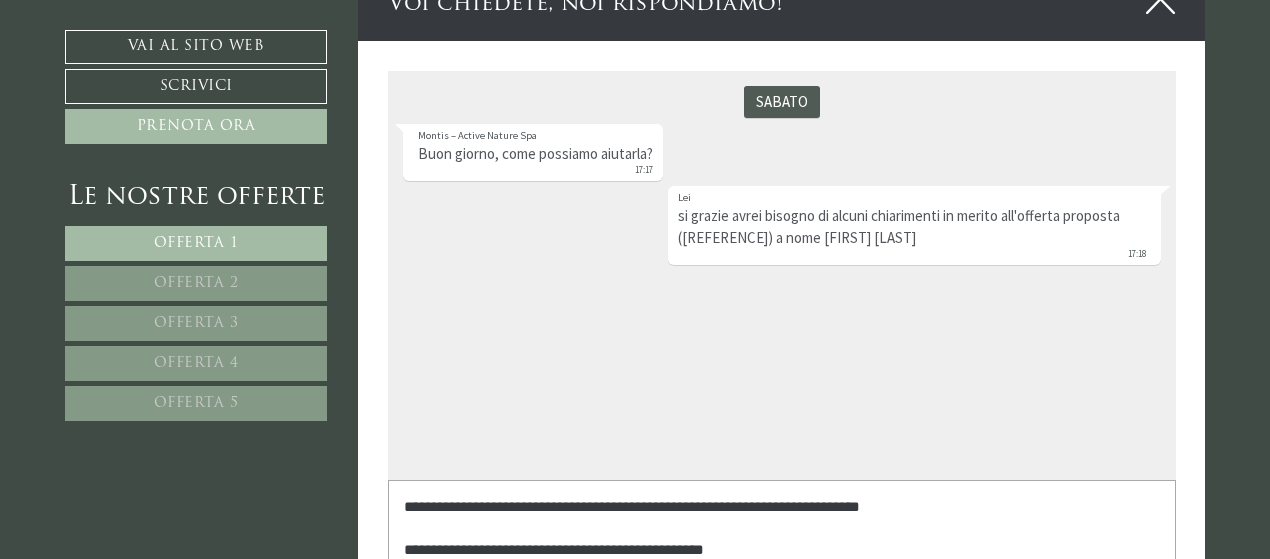 scroll, scrollTop: 5, scrollLeft: 0, axis: vertical 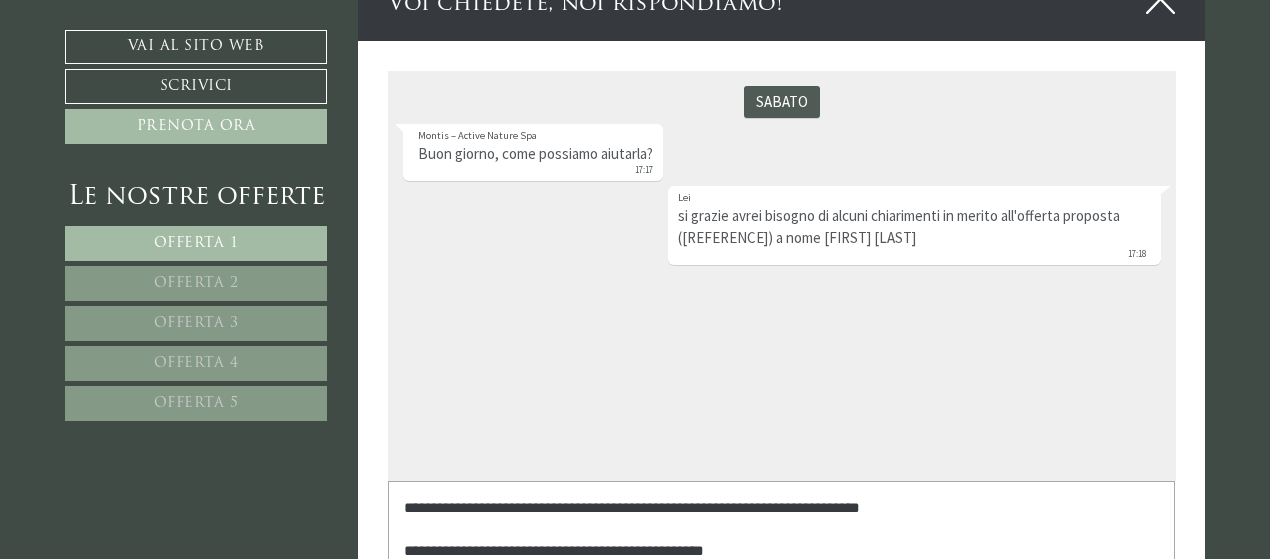 drag, startPoint x: 399, startPoint y: 543, endPoint x: 706, endPoint y: 541, distance: 307.0065 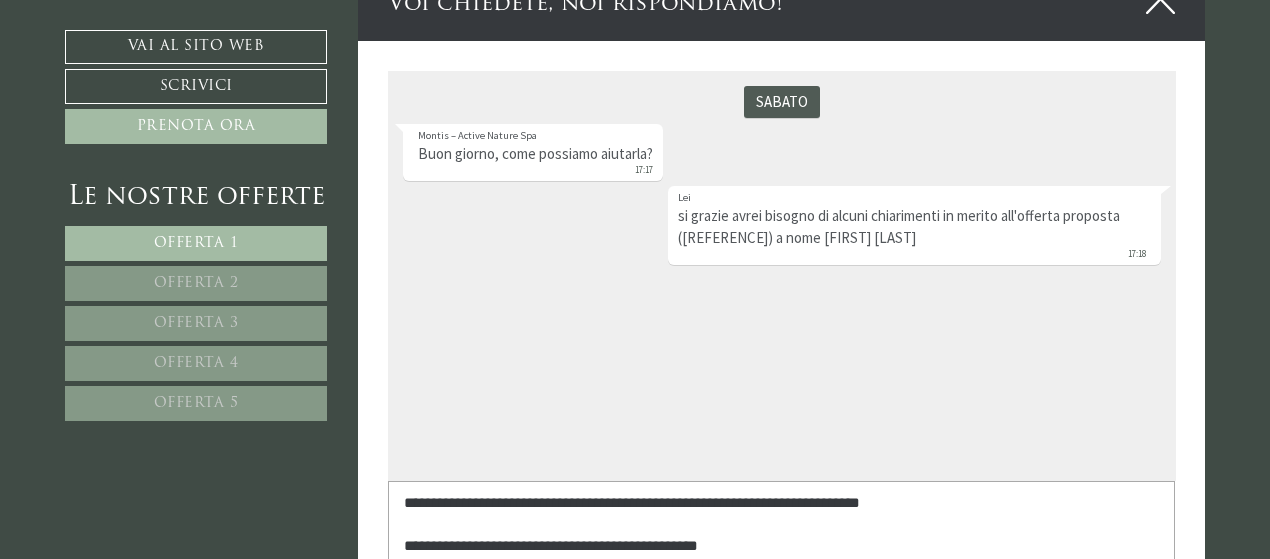 click on "**********" at bounding box center [780, 528] 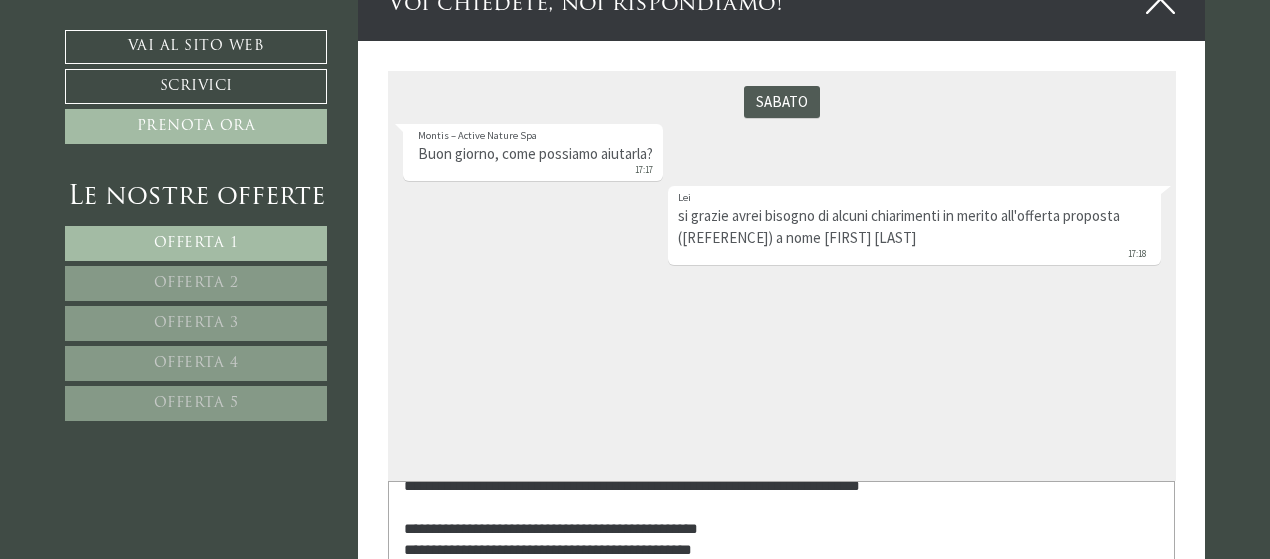 drag, startPoint x: 465, startPoint y: 564, endPoint x: 508, endPoint y: 560, distance: 43.185646 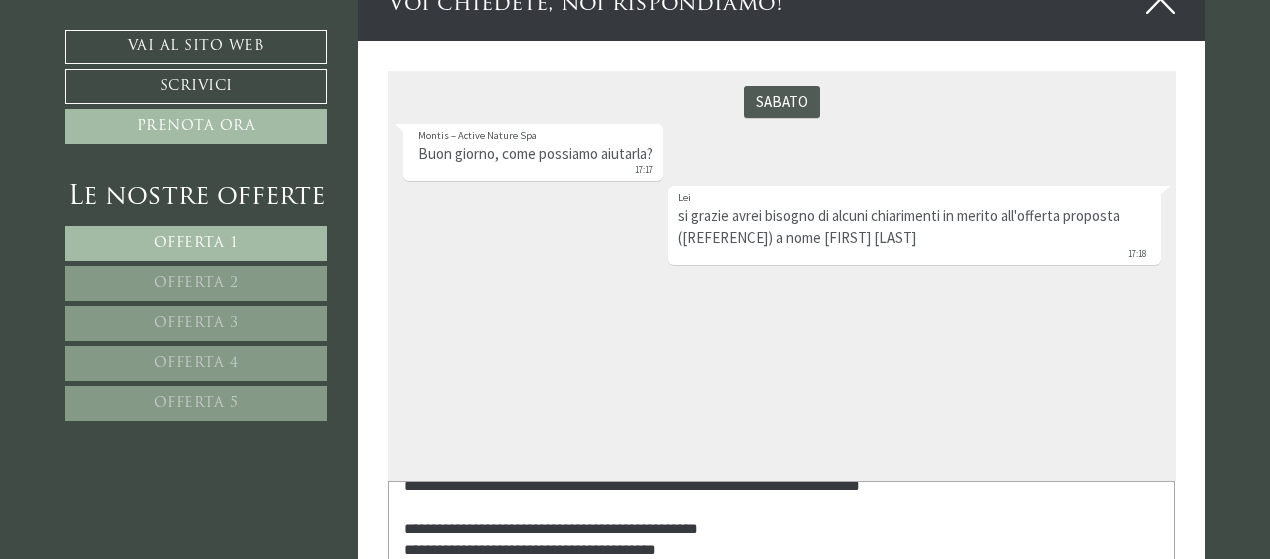 click on "**********" at bounding box center [780, 528] 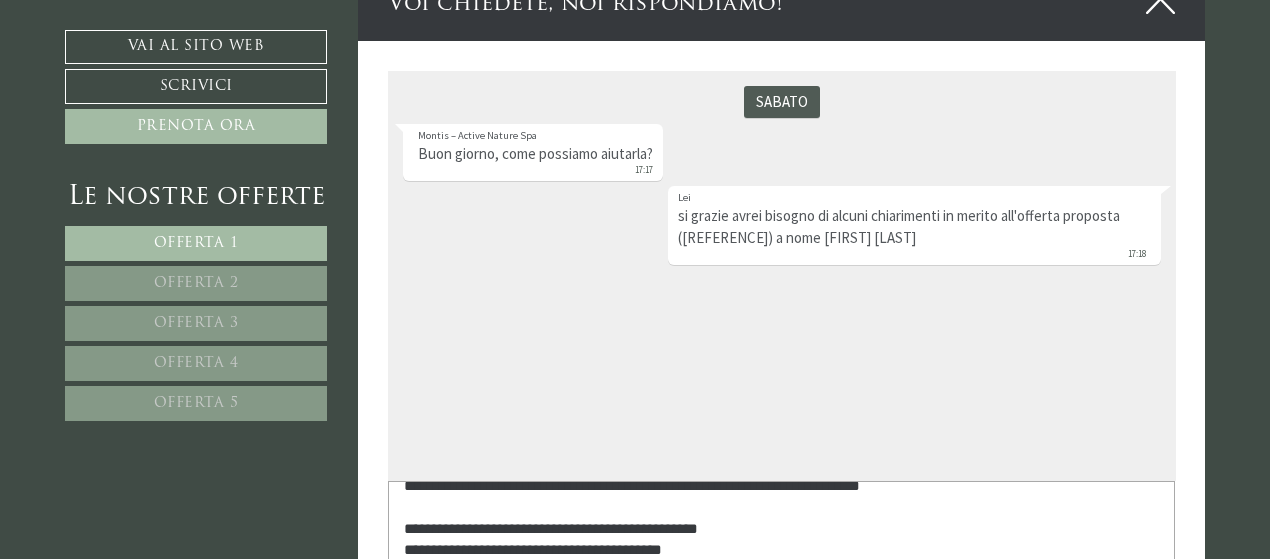 scroll, scrollTop: 26, scrollLeft: 0, axis: vertical 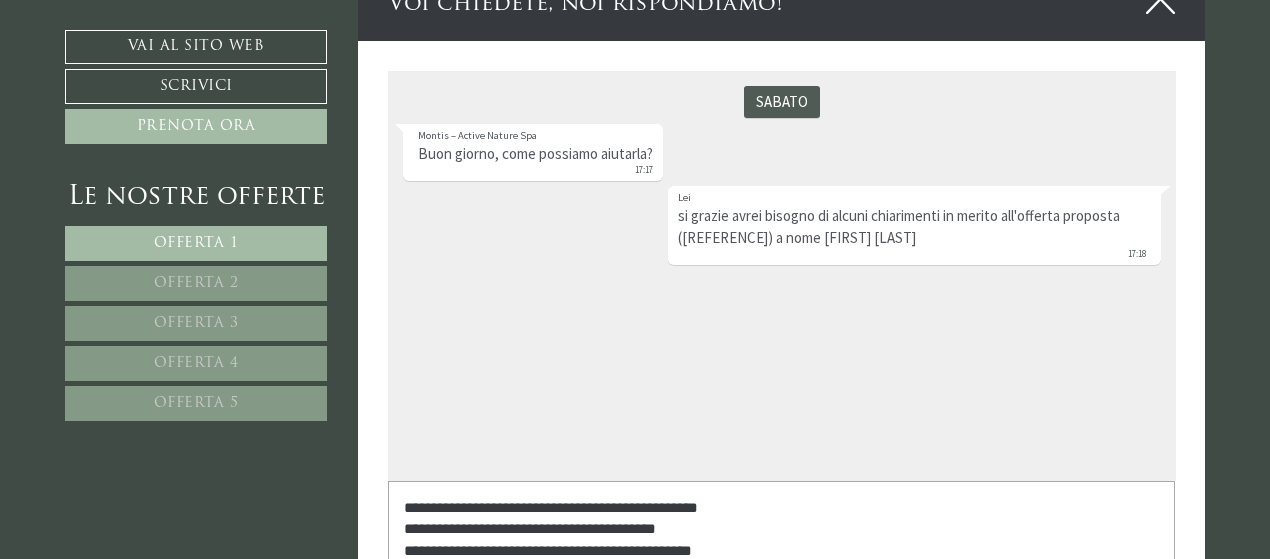 drag, startPoint x: 584, startPoint y: 562, endPoint x: 715, endPoint y: 549, distance: 131.64346 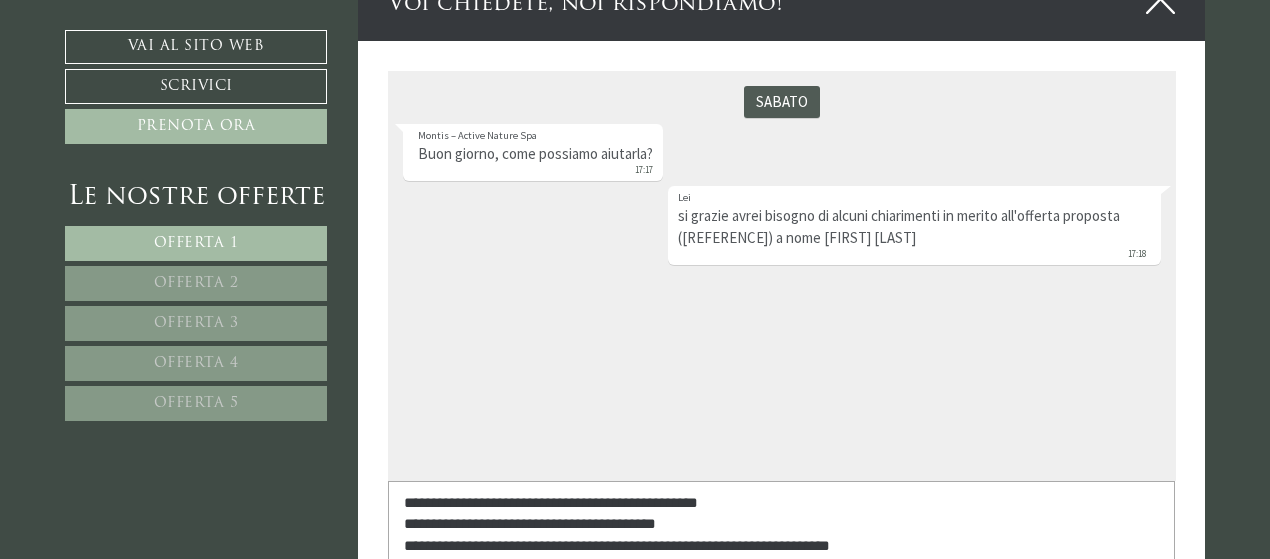 scroll, scrollTop: 70, scrollLeft: 0, axis: vertical 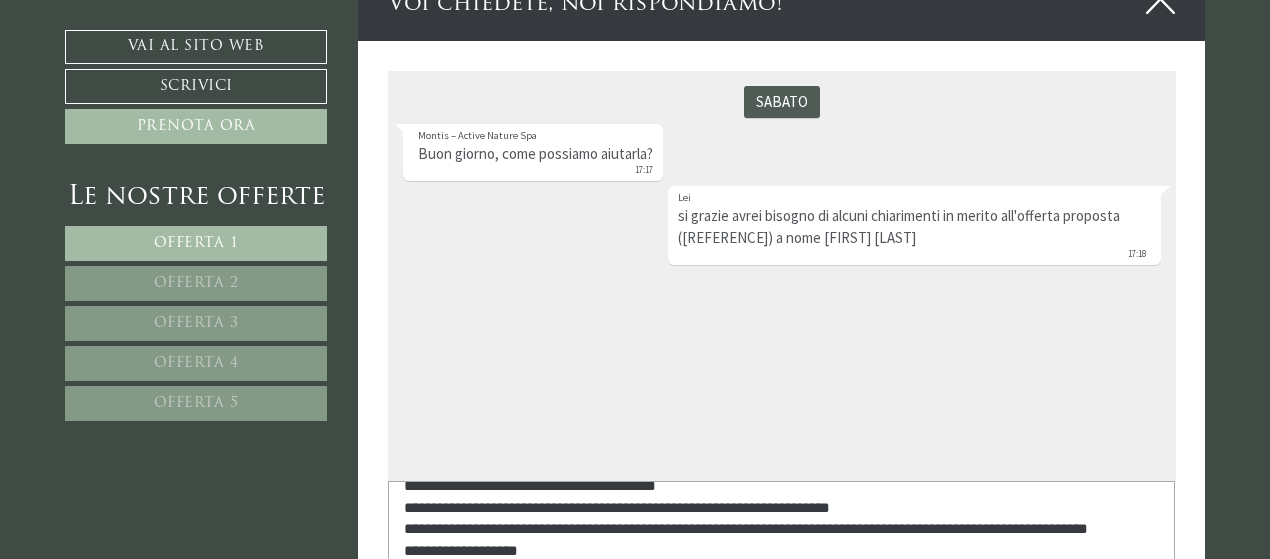 click on "**********" at bounding box center [780, 528] 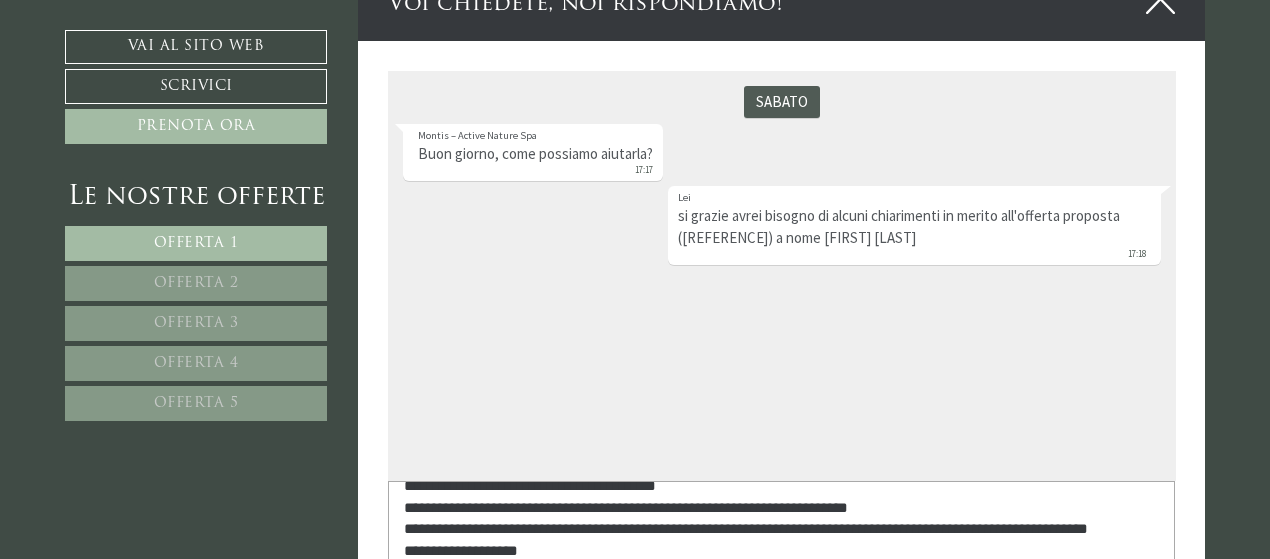 click on "**********" at bounding box center (780, 528) 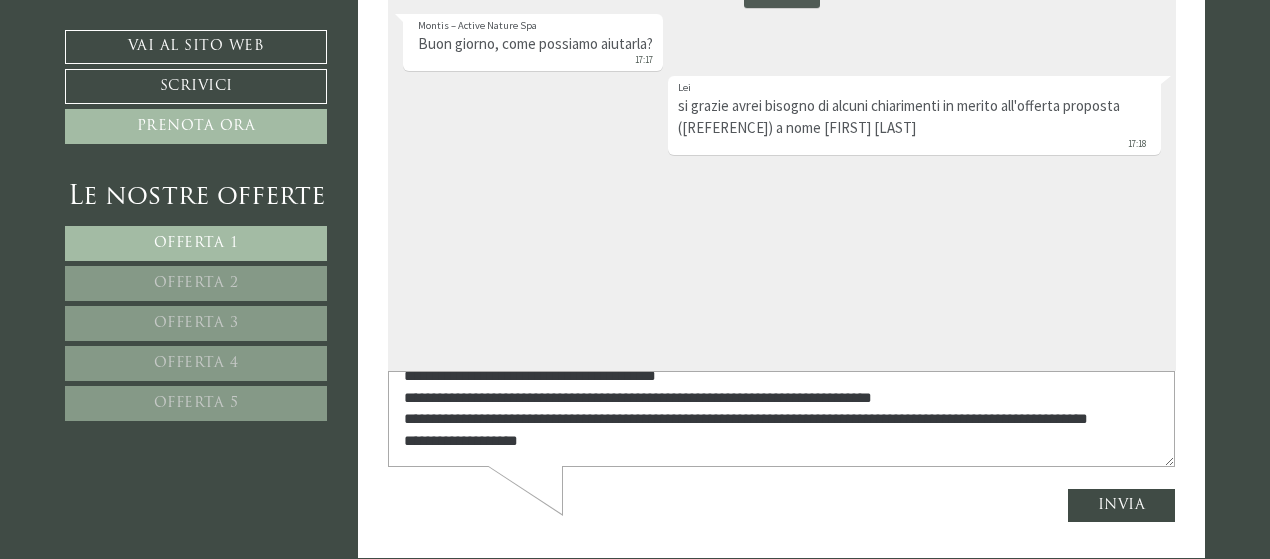 scroll, scrollTop: 7635, scrollLeft: 0, axis: vertical 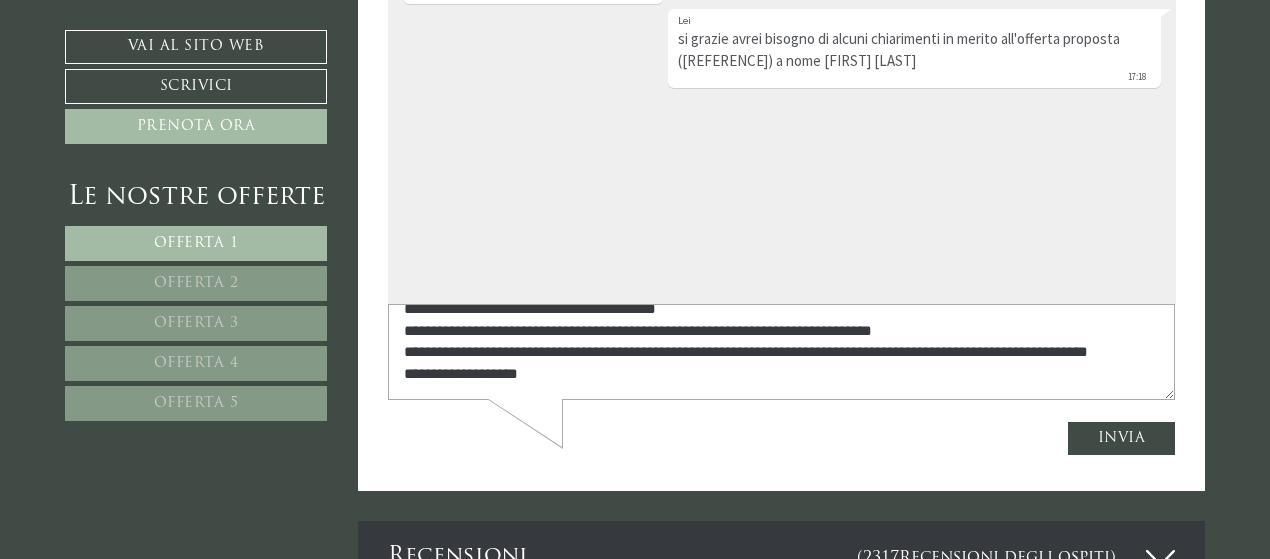 type on "**********" 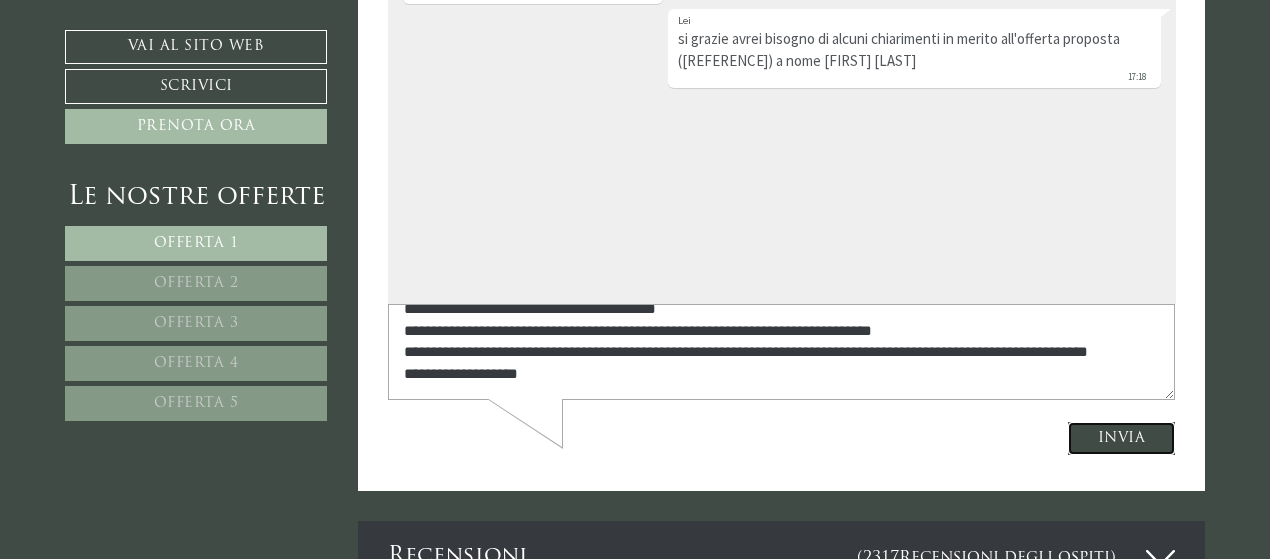click on "Invia" at bounding box center (1121, 438) 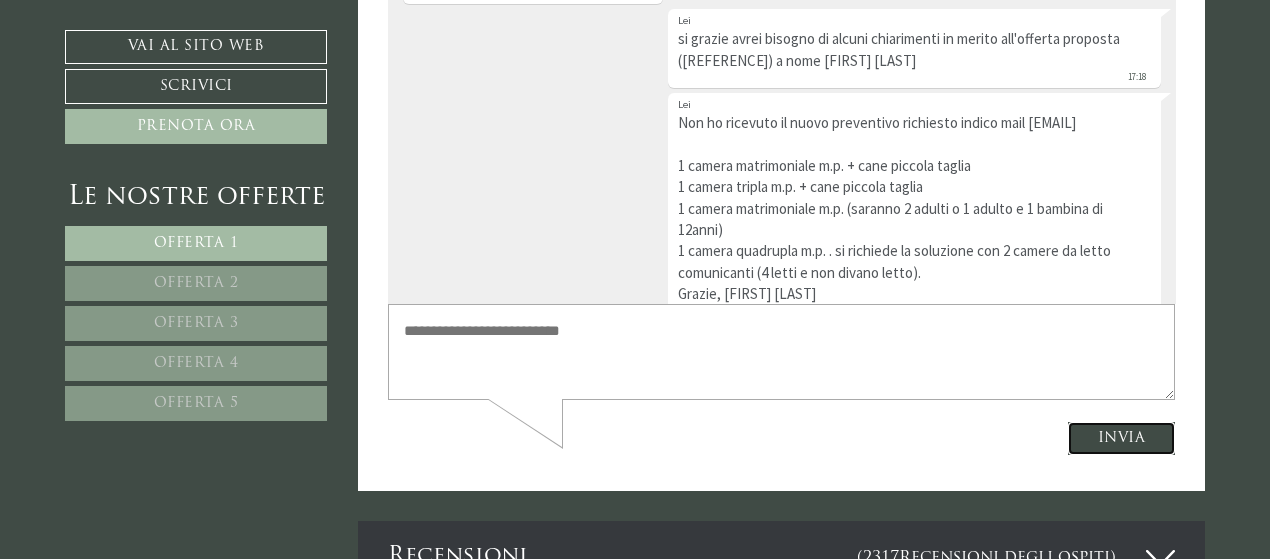 scroll, scrollTop: 0, scrollLeft: 0, axis: both 